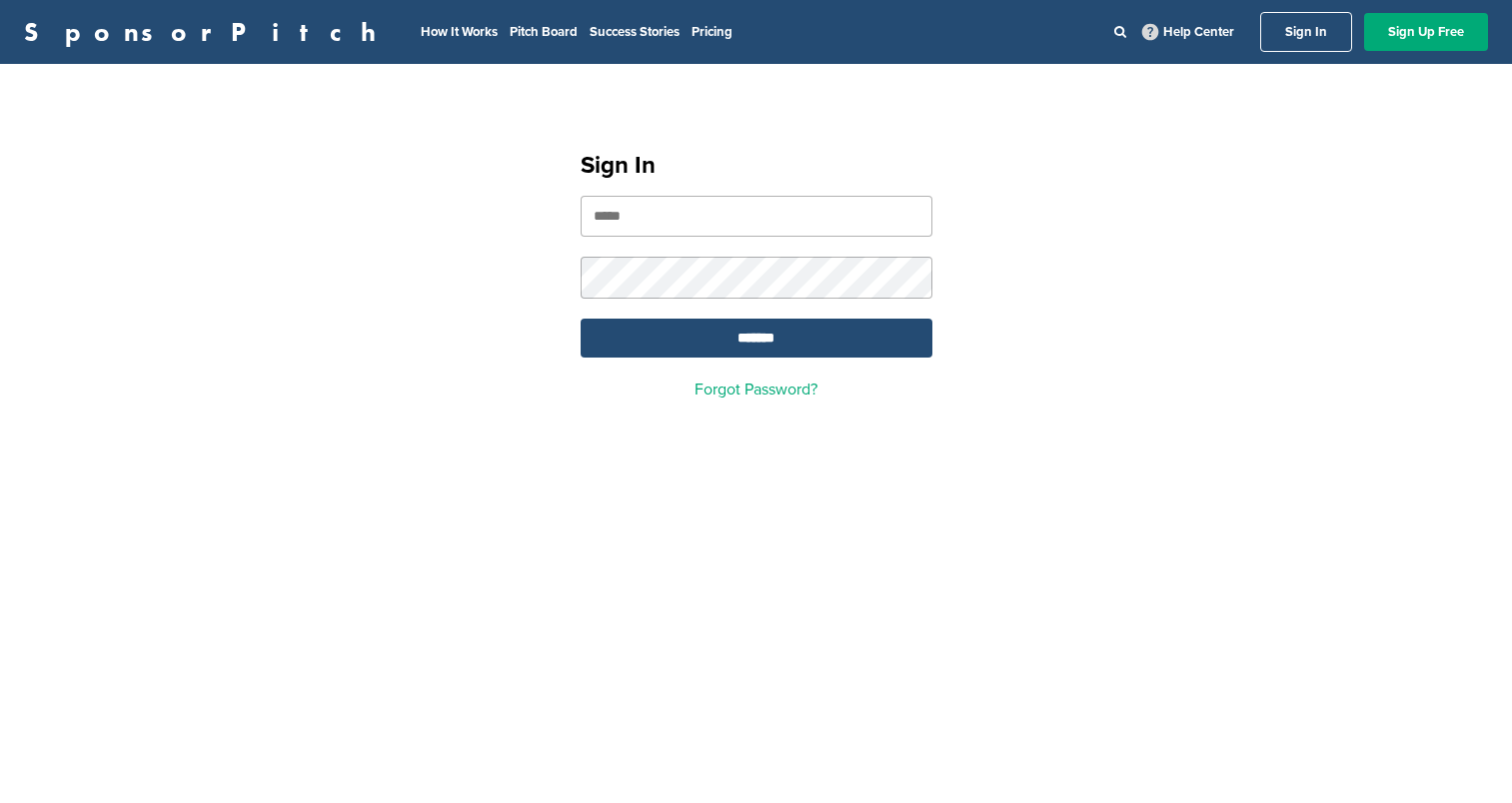 scroll, scrollTop: 0, scrollLeft: 0, axis: both 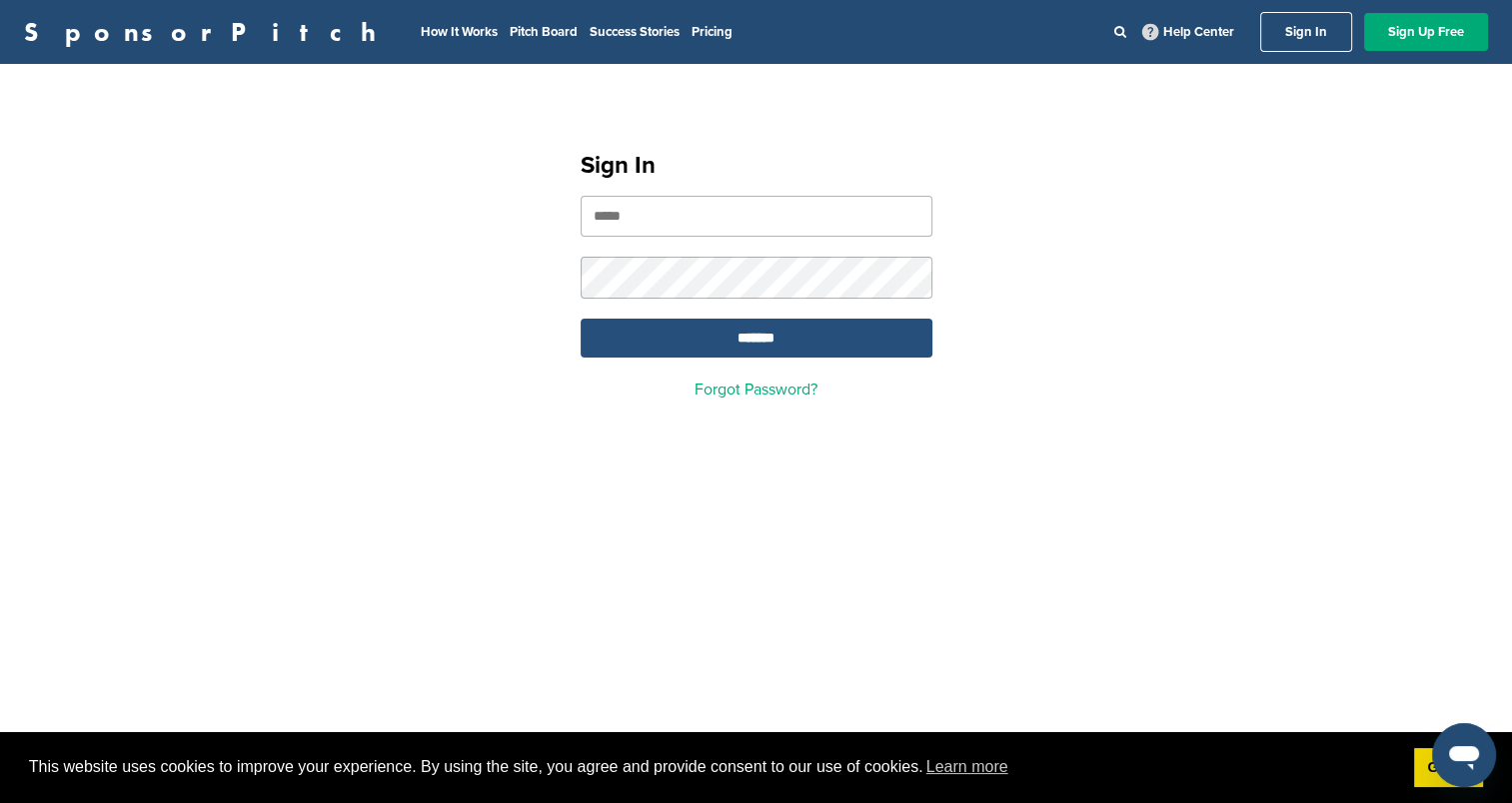 type on "**********" 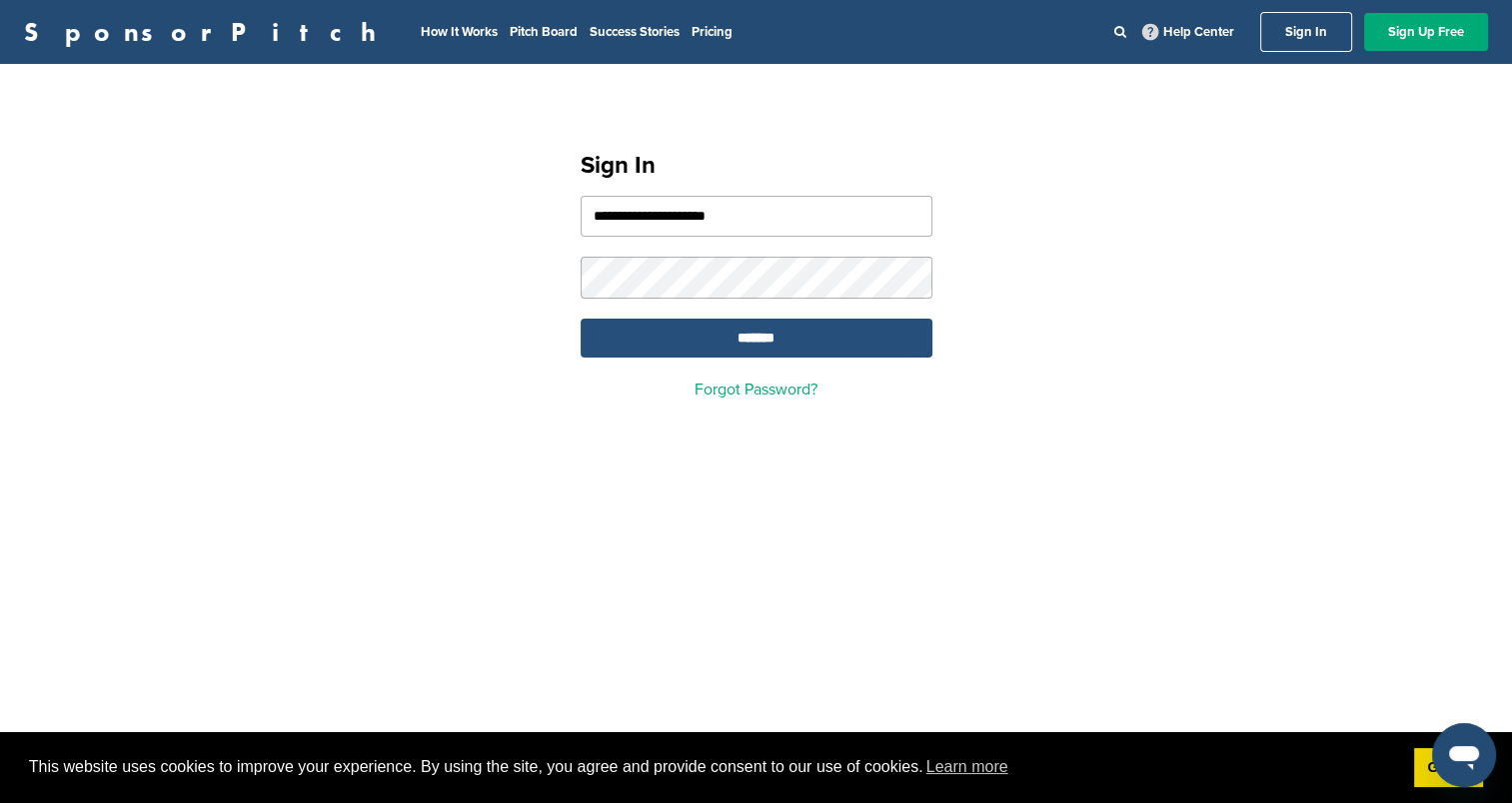 click on "*******" at bounding box center [756, 338] 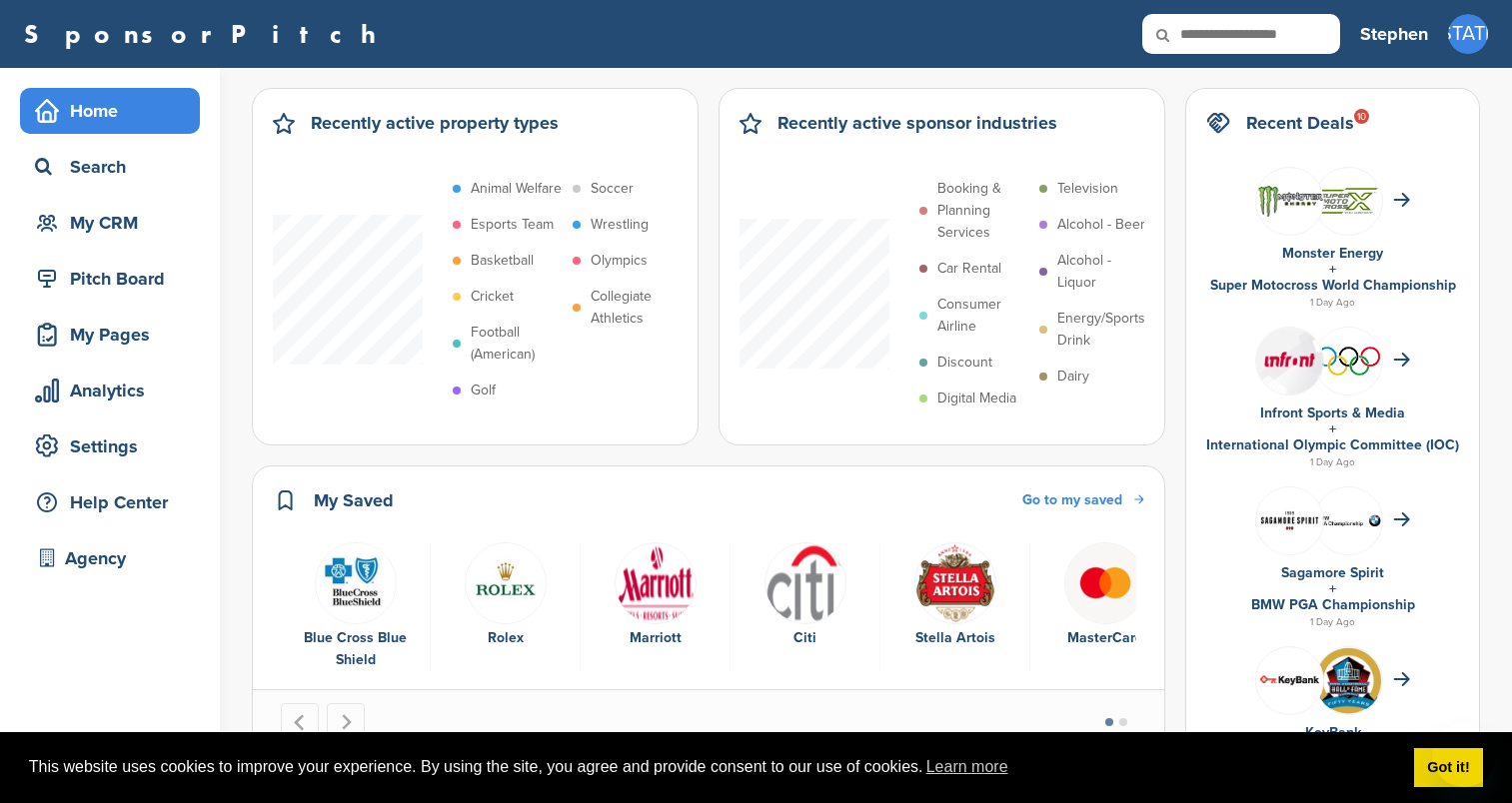 scroll, scrollTop: 0, scrollLeft: 0, axis: both 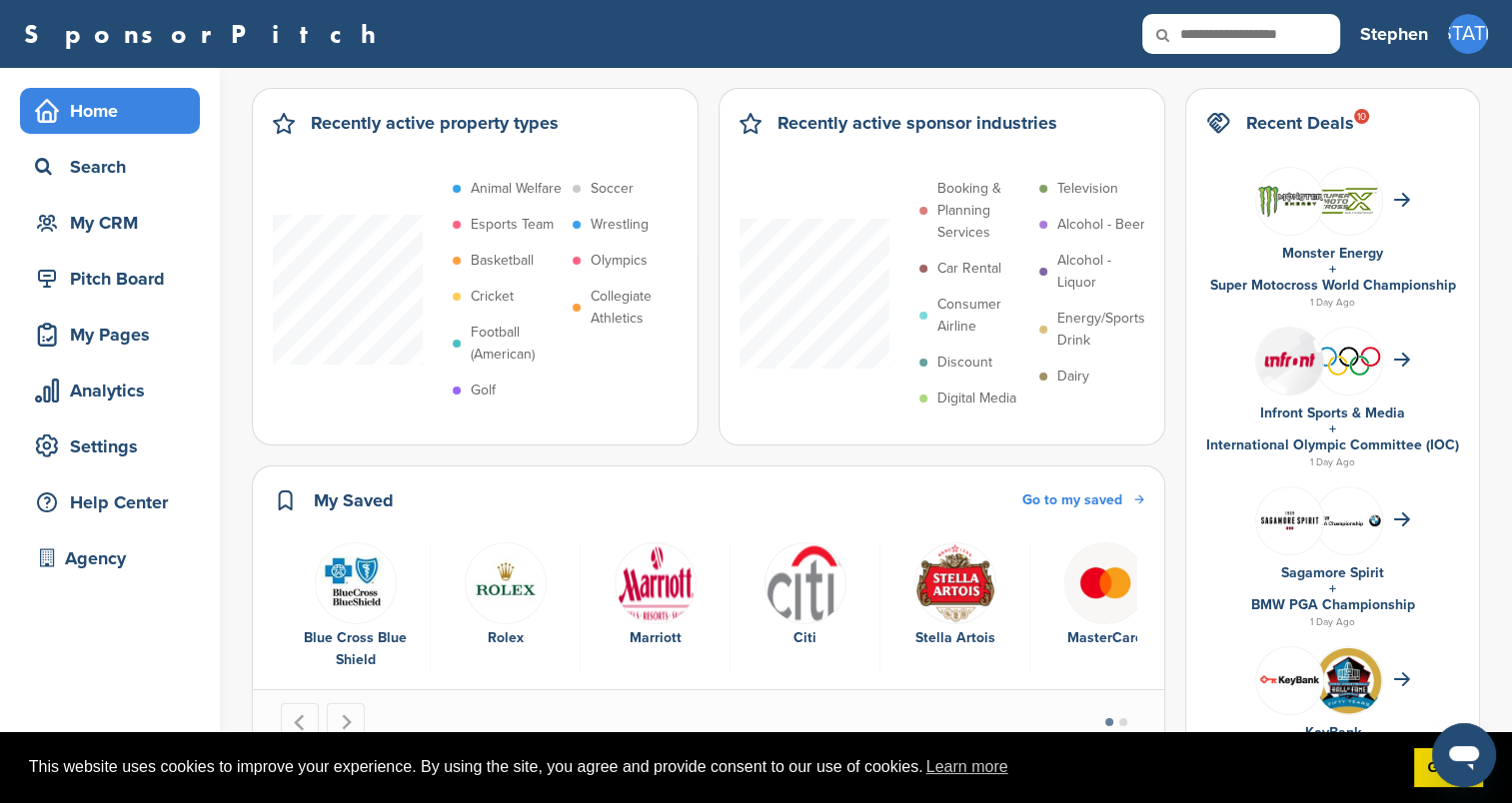 click at bounding box center (1176, 35) 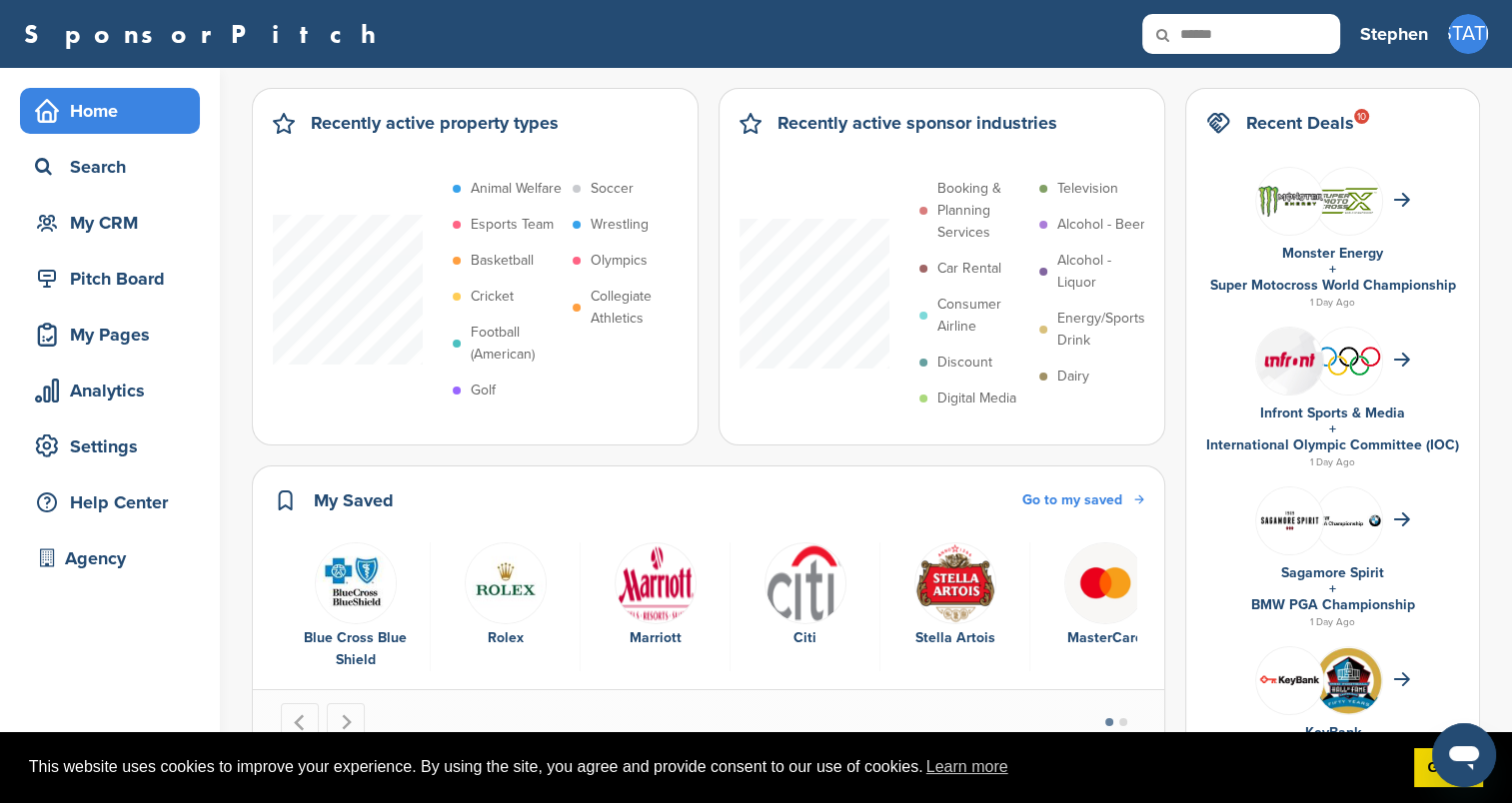 type on "******" 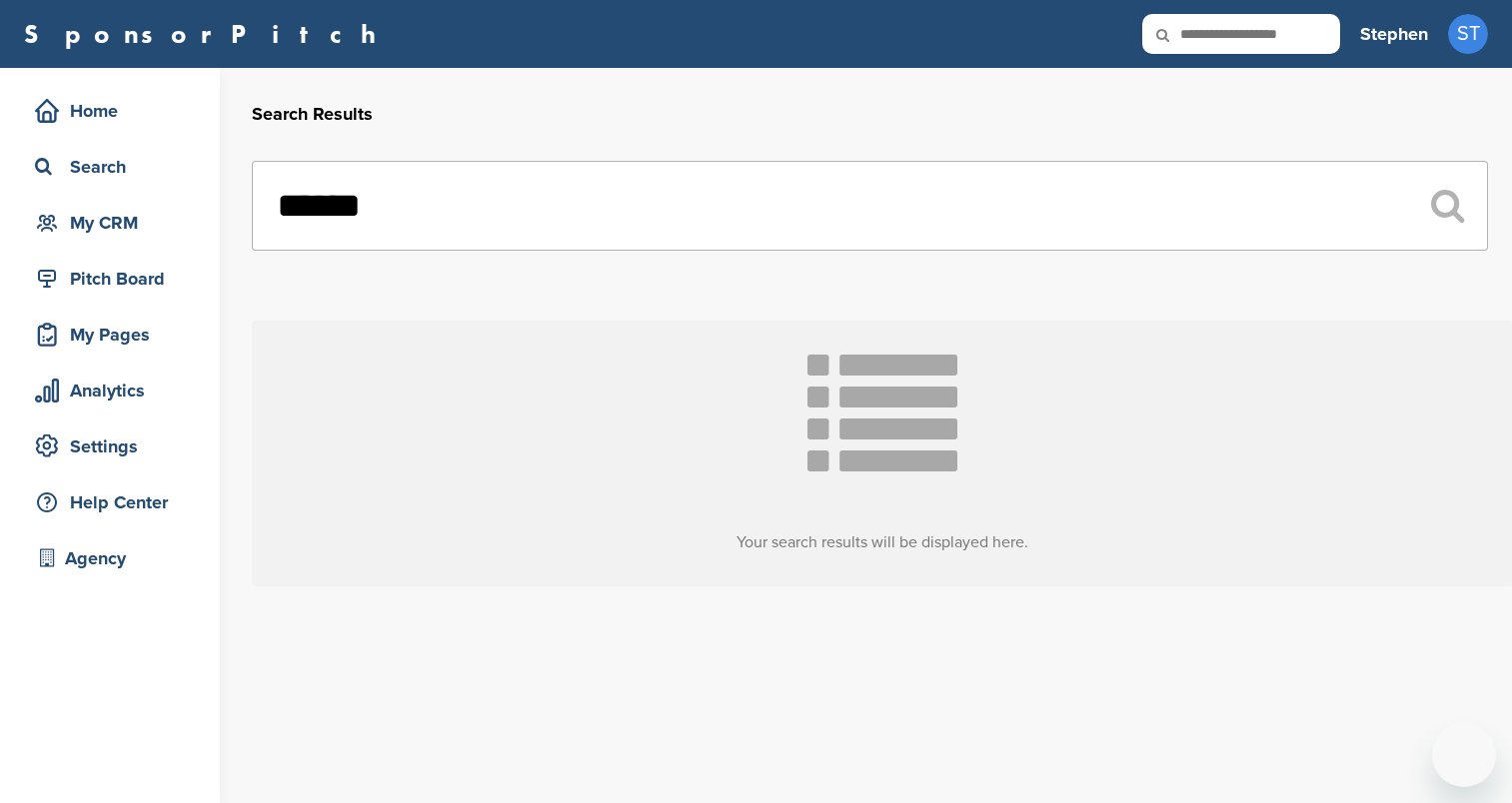 scroll, scrollTop: 0, scrollLeft: 0, axis: both 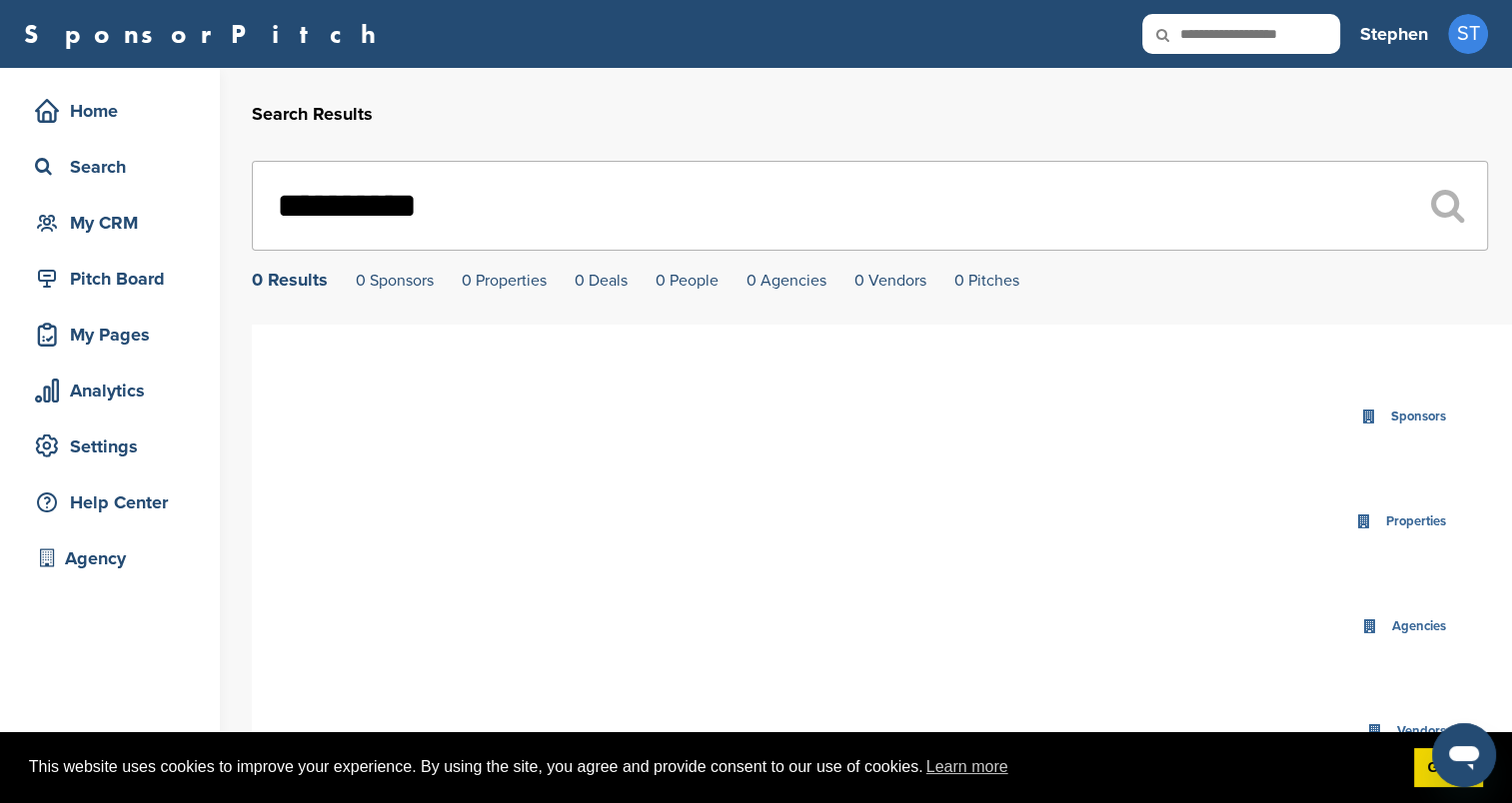 drag, startPoint x: 512, startPoint y: 216, endPoint x: 292, endPoint y: 208, distance: 220.1454 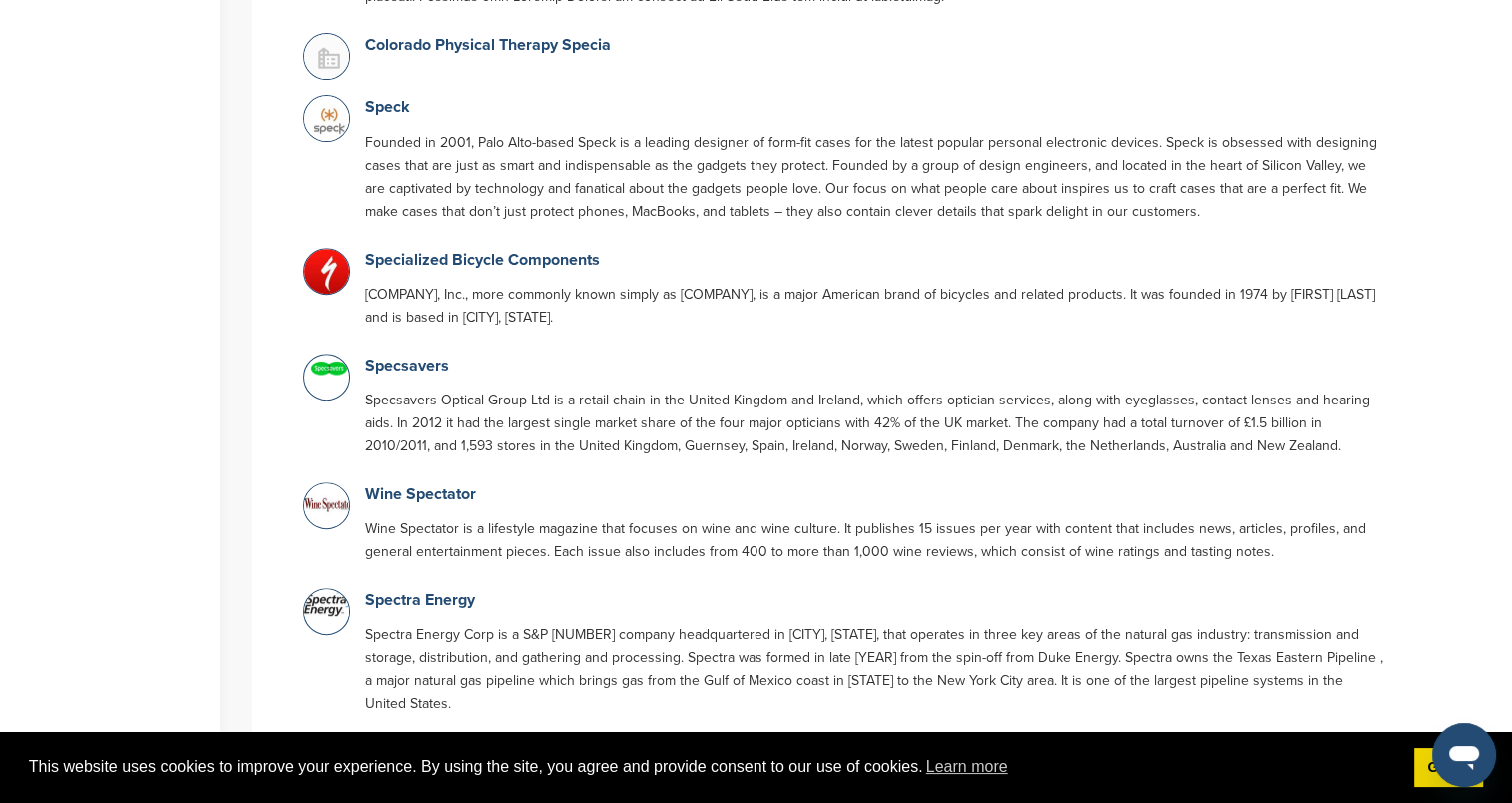 scroll, scrollTop: 499, scrollLeft: 0, axis: vertical 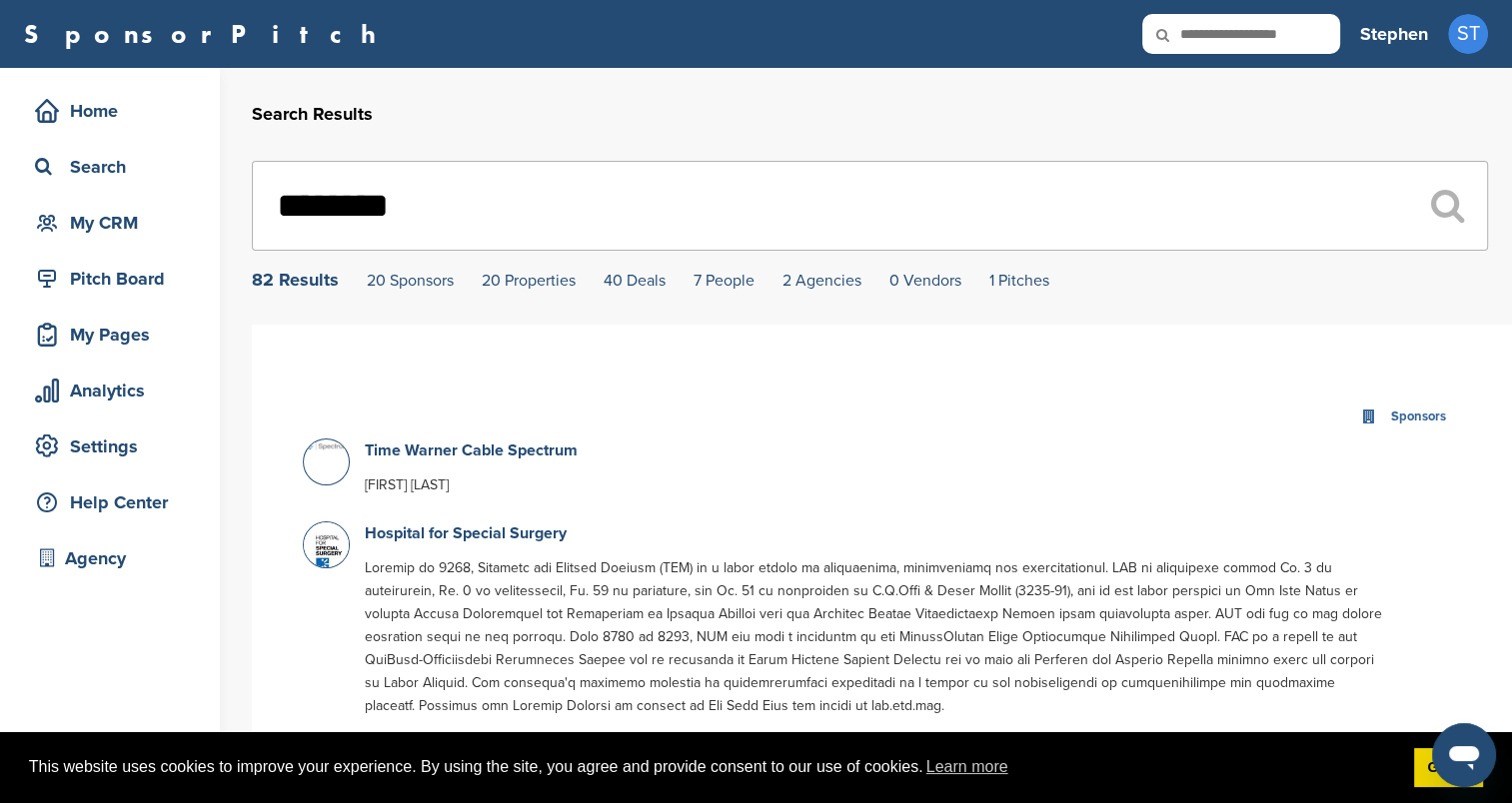 drag, startPoint x: 505, startPoint y: 204, endPoint x: 255, endPoint y: 220, distance: 250.51148 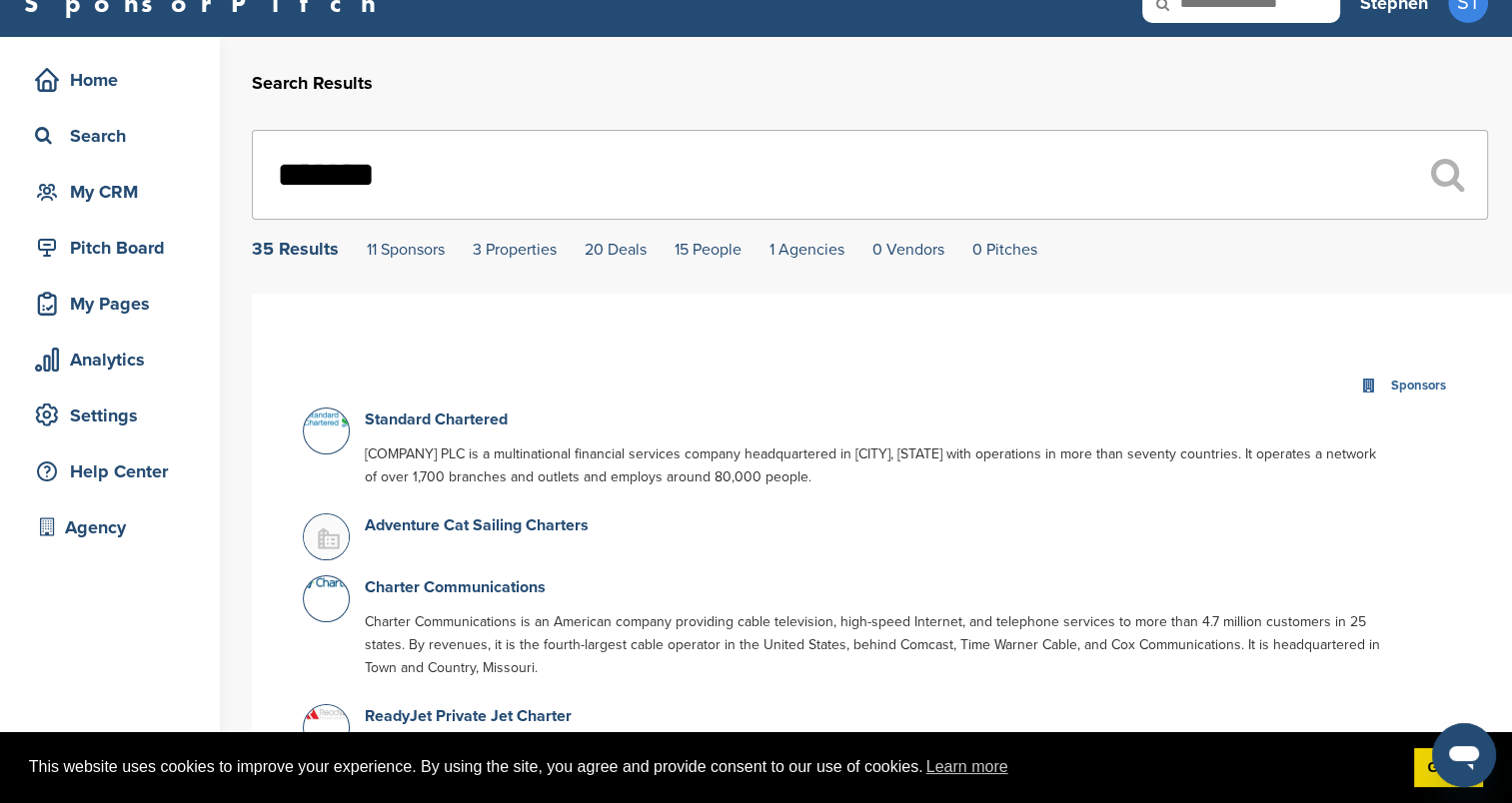 scroll, scrollTop: 0, scrollLeft: 0, axis: both 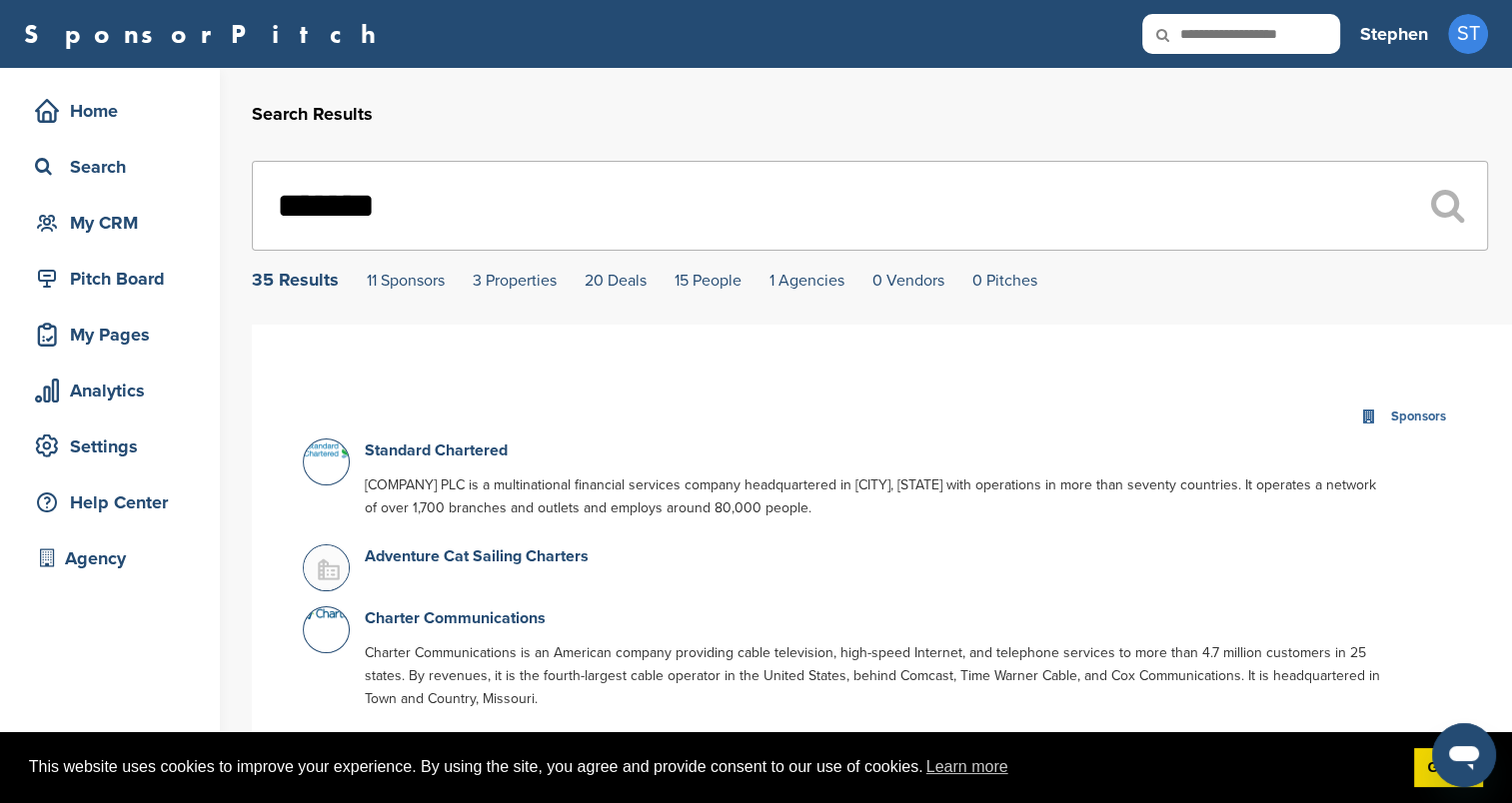 drag, startPoint x: 445, startPoint y: 195, endPoint x: 252, endPoint y: 196, distance: 193.0026 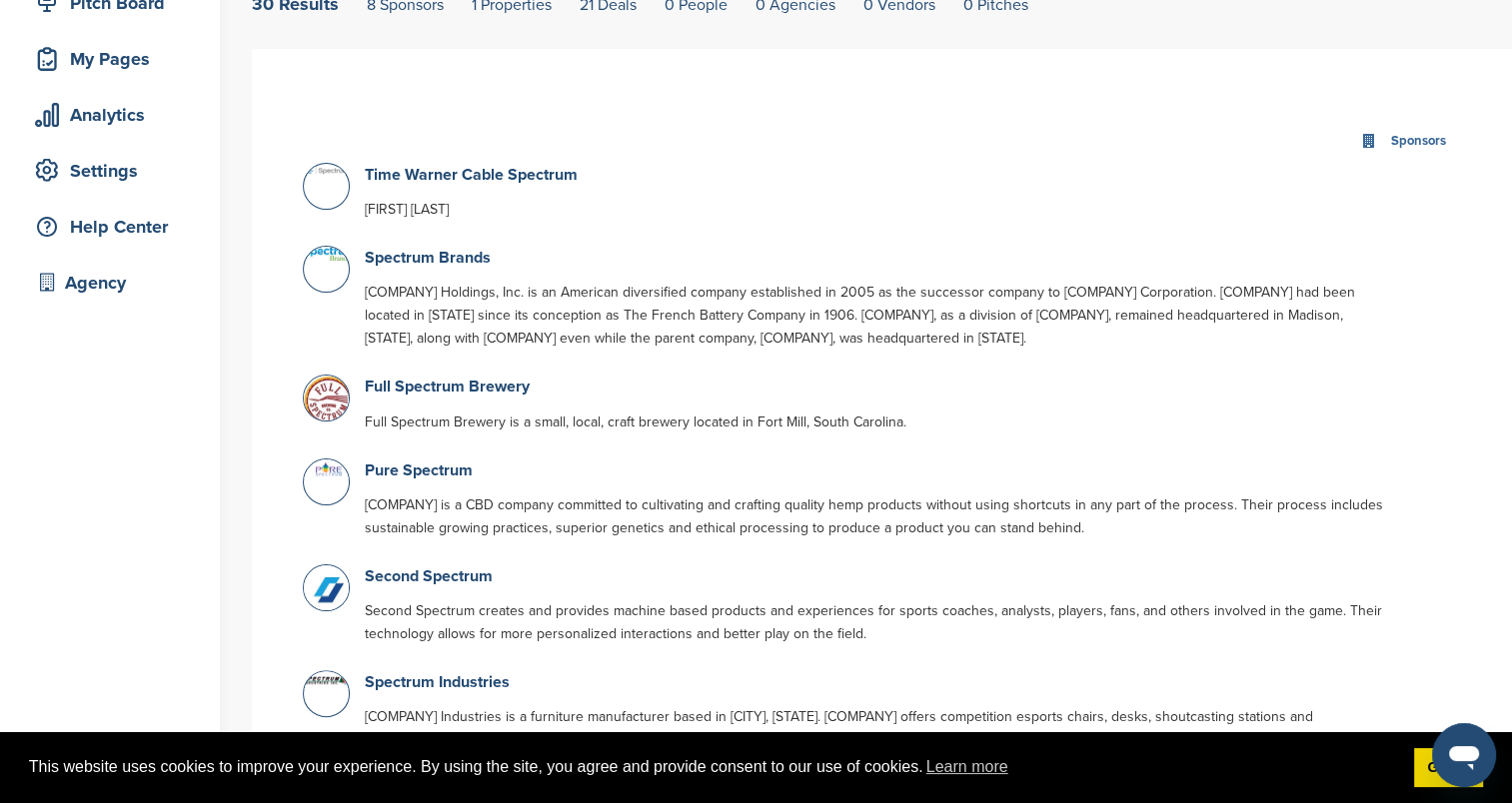 scroll, scrollTop: 300, scrollLeft: 0, axis: vertical 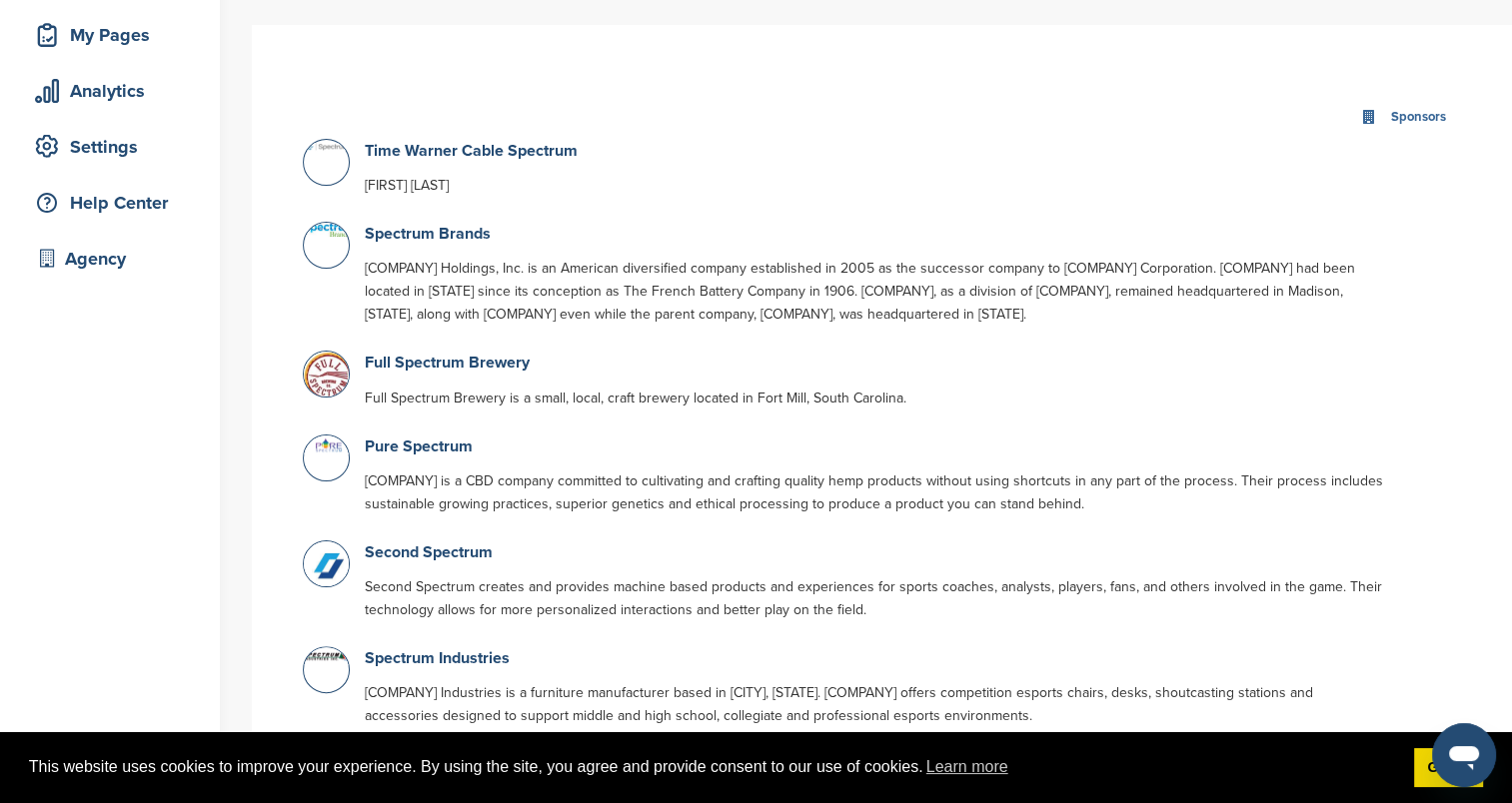 type on "********" 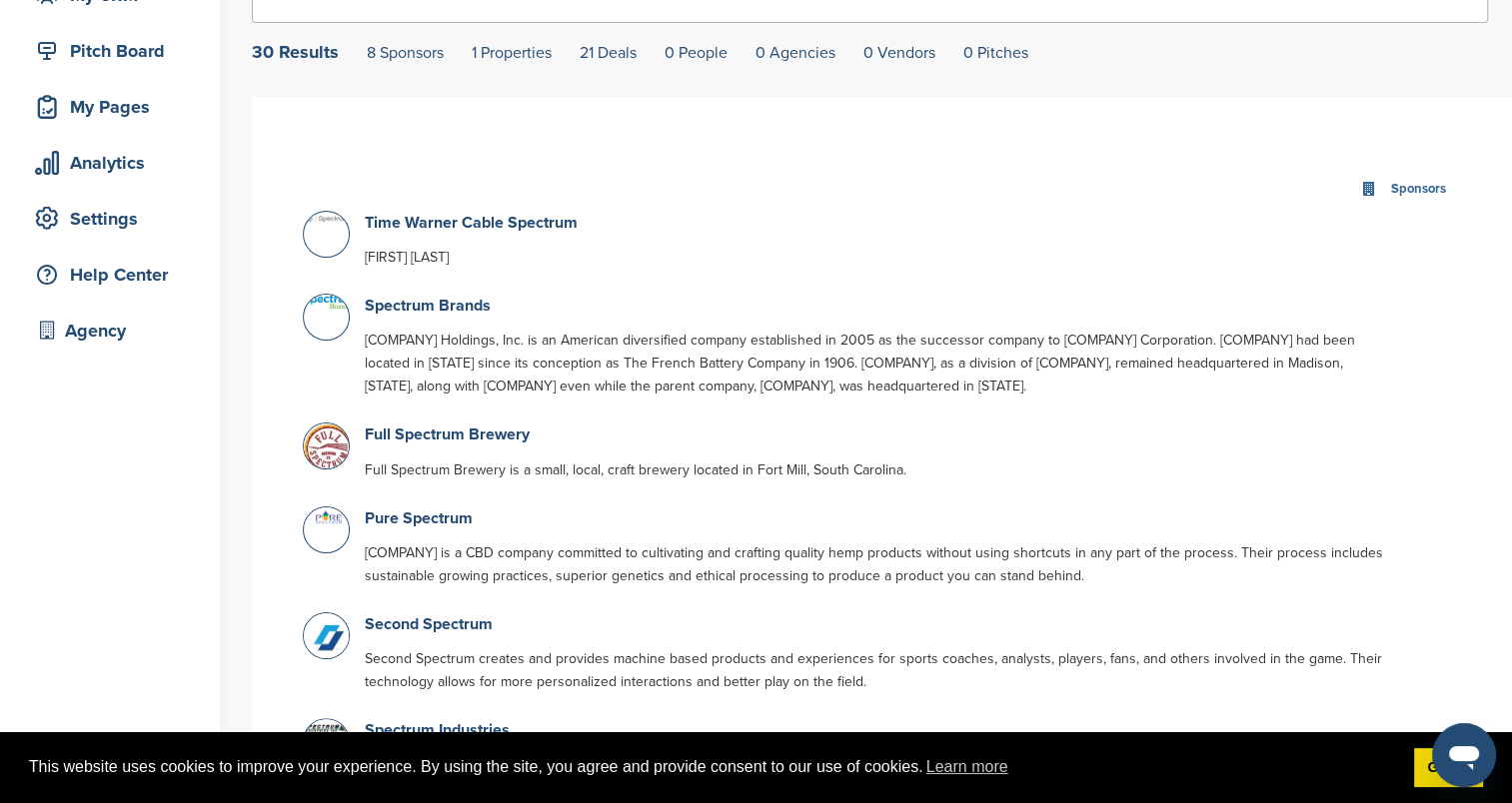 scroll, scrollTop: 0, scrollLeft: 0, axis: both 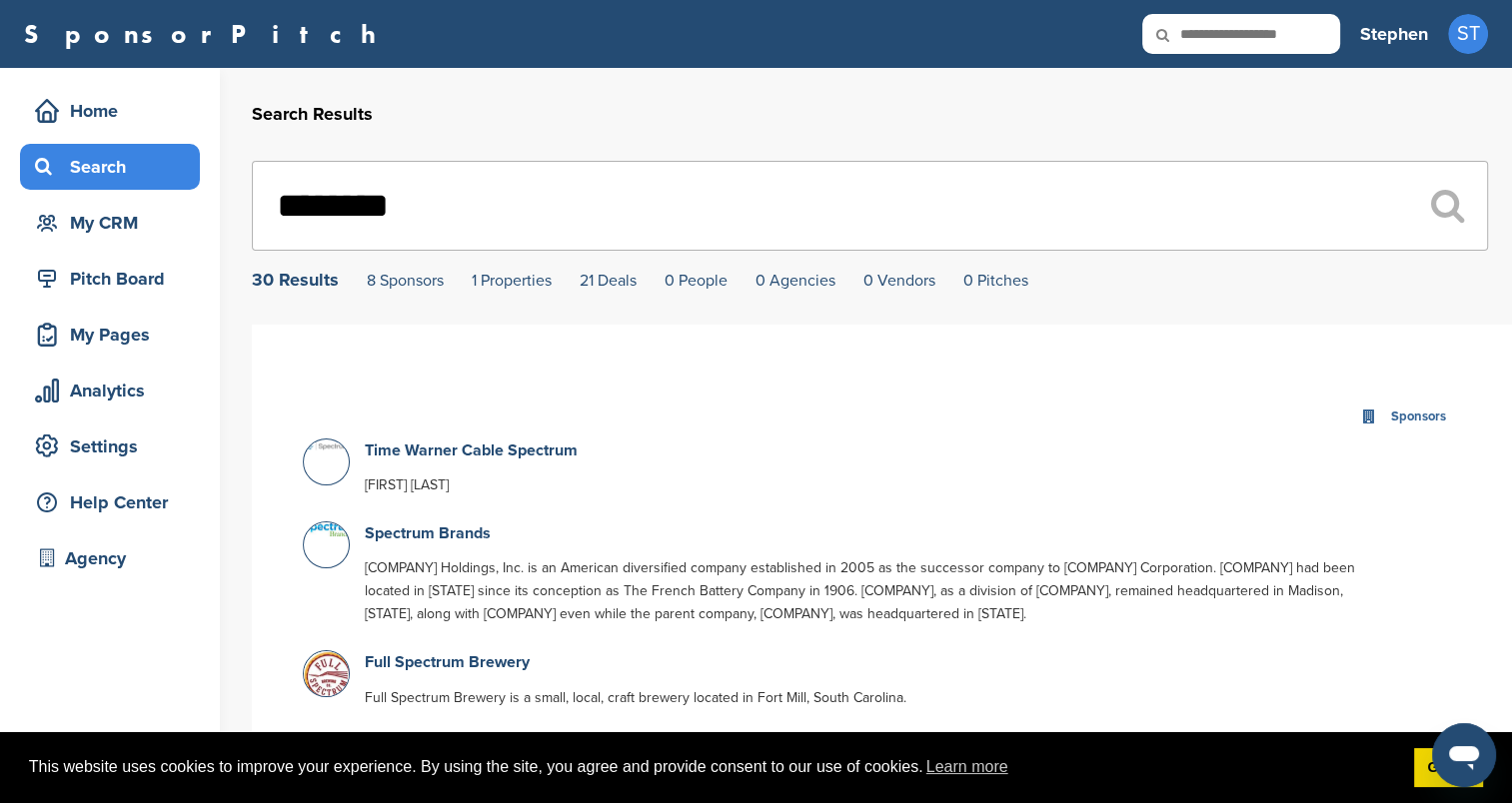 click on "Search" at bounding box center [115, 167] 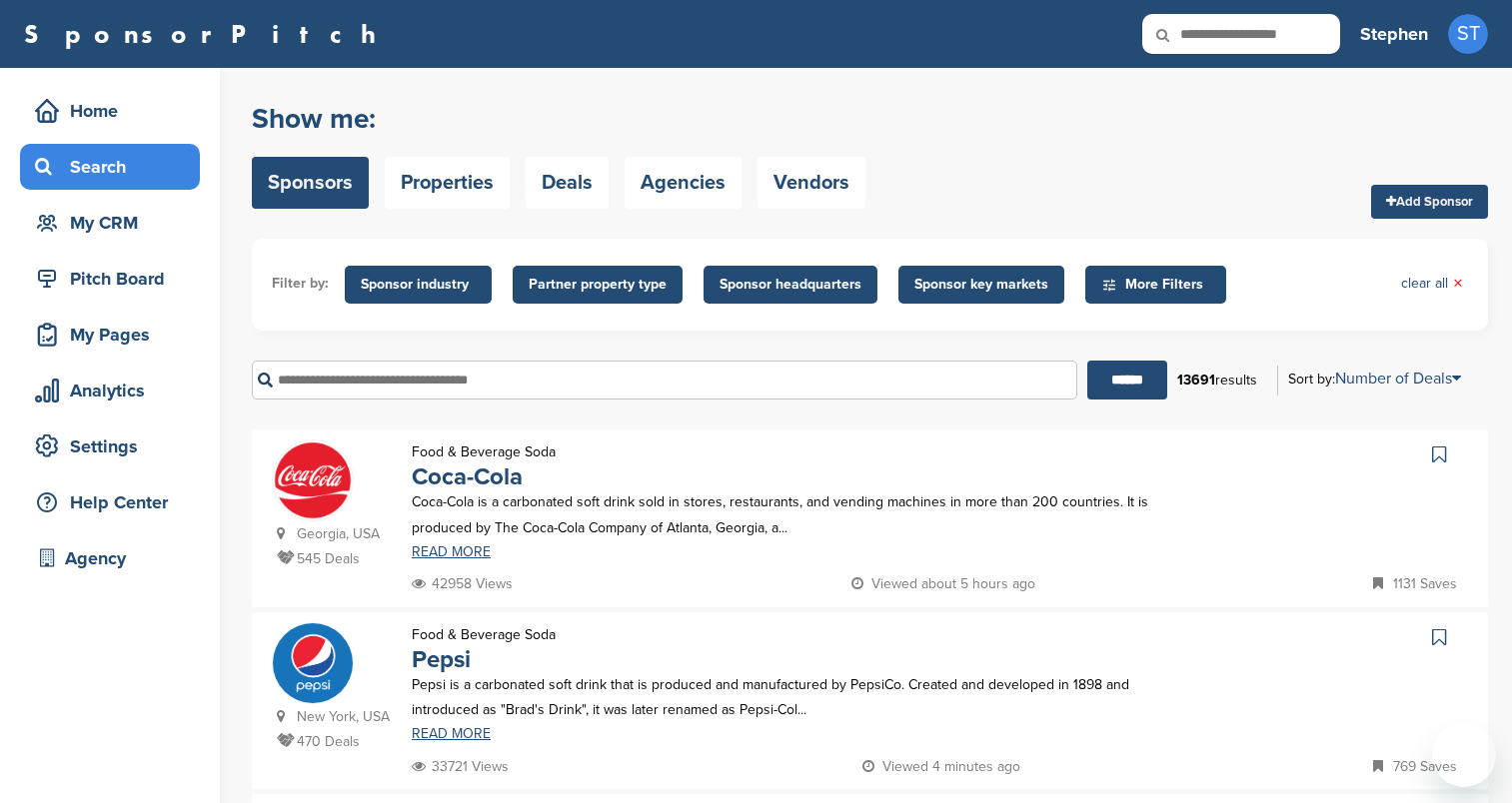 scroll, scrollTop: 0, scrollLeft: 0, axis: both 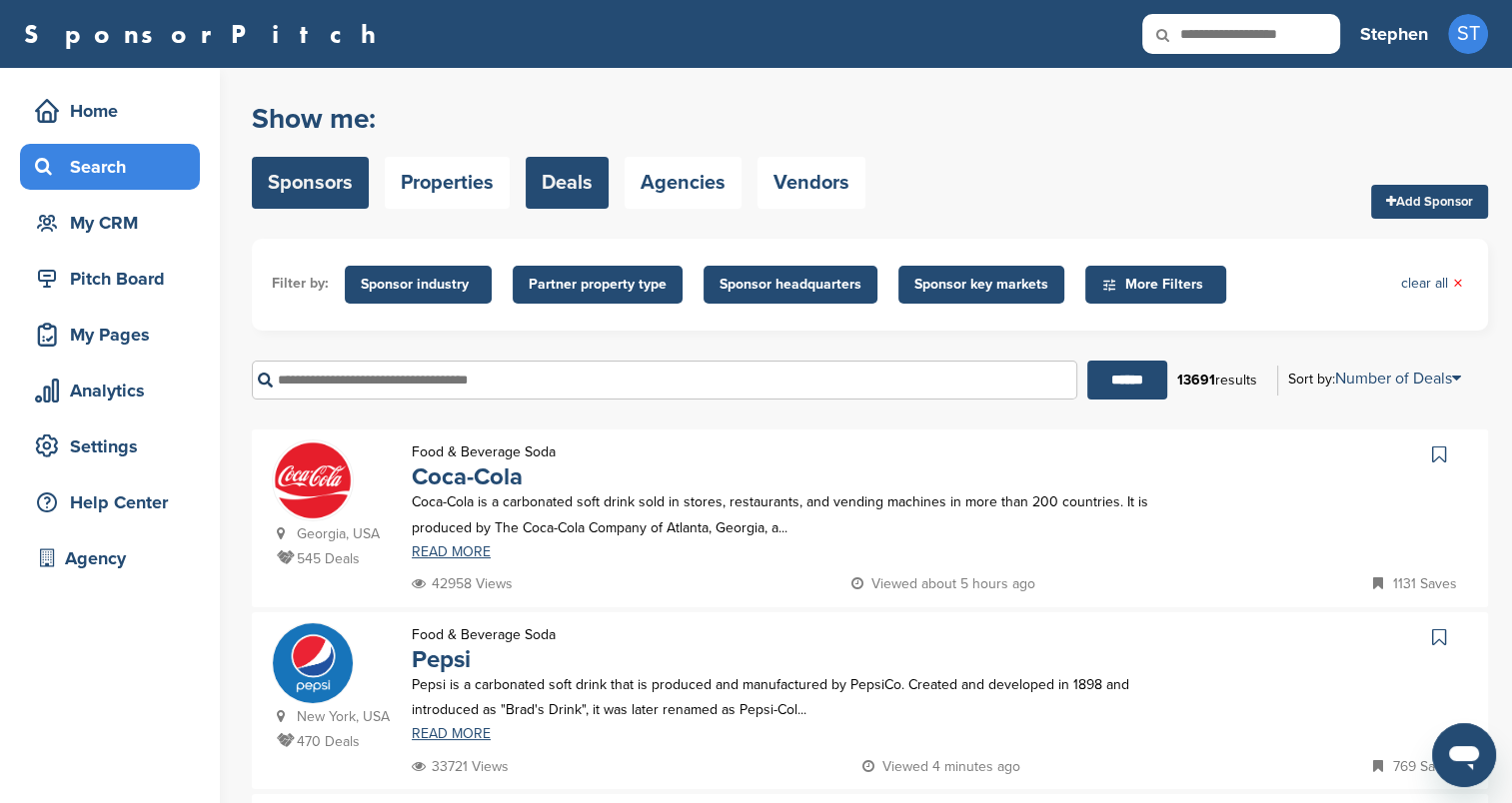 click on "Deals" at bounding box center [567, 183] 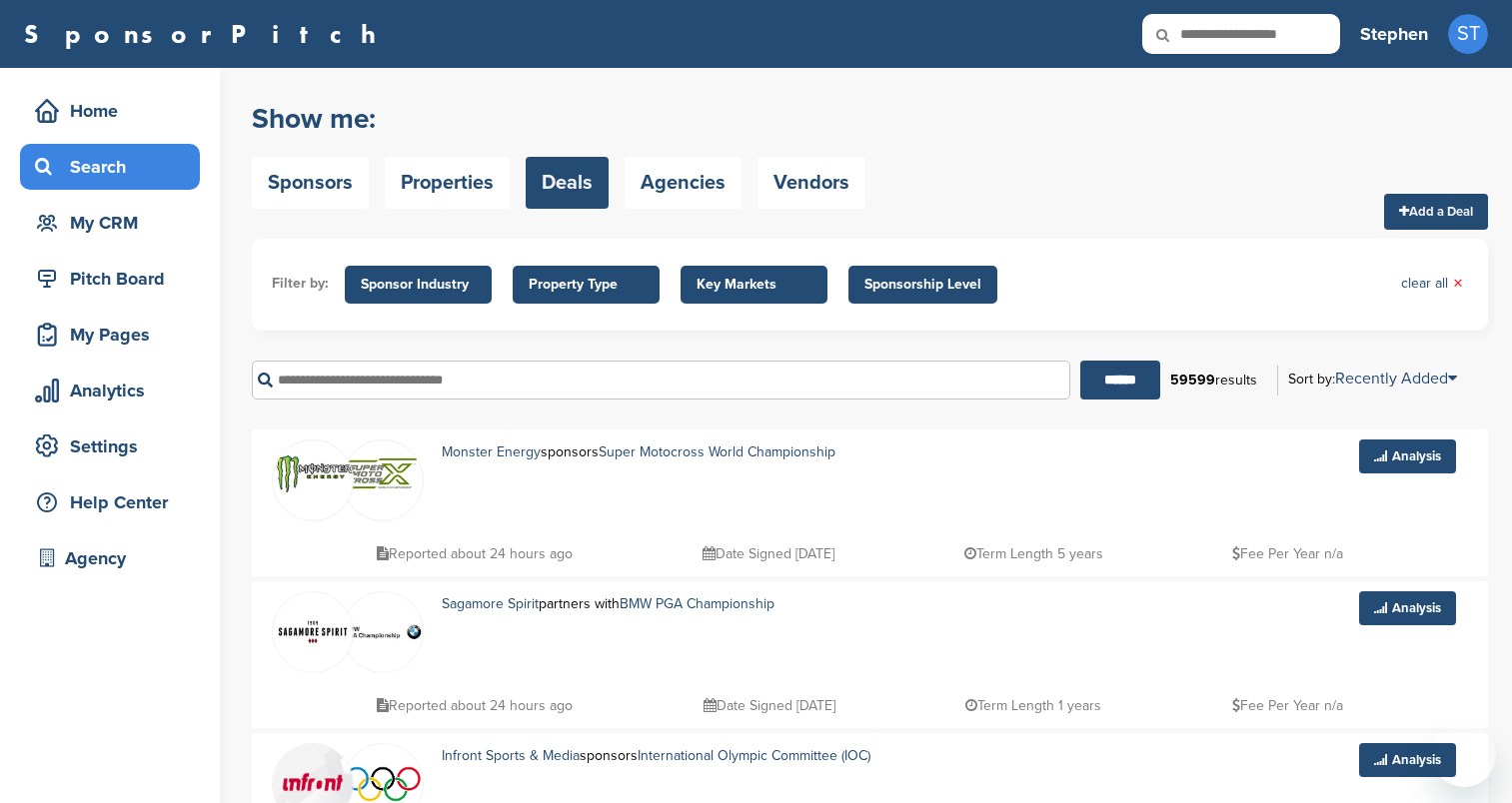 scroll, scrollTop: 0, scrollLeft: 0, axis: both 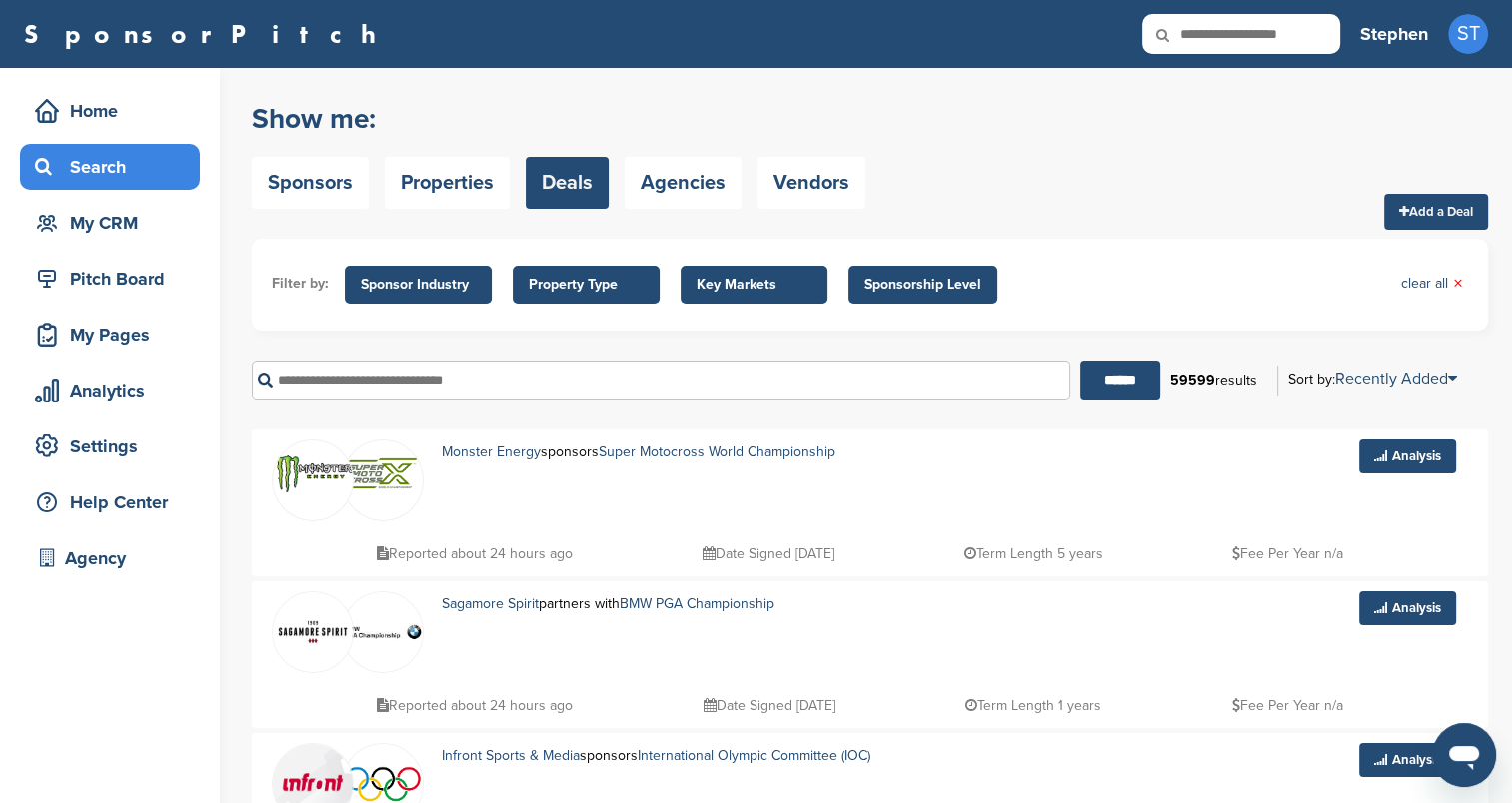 click on "Add a Deal" at bounding box center [1436, 212] 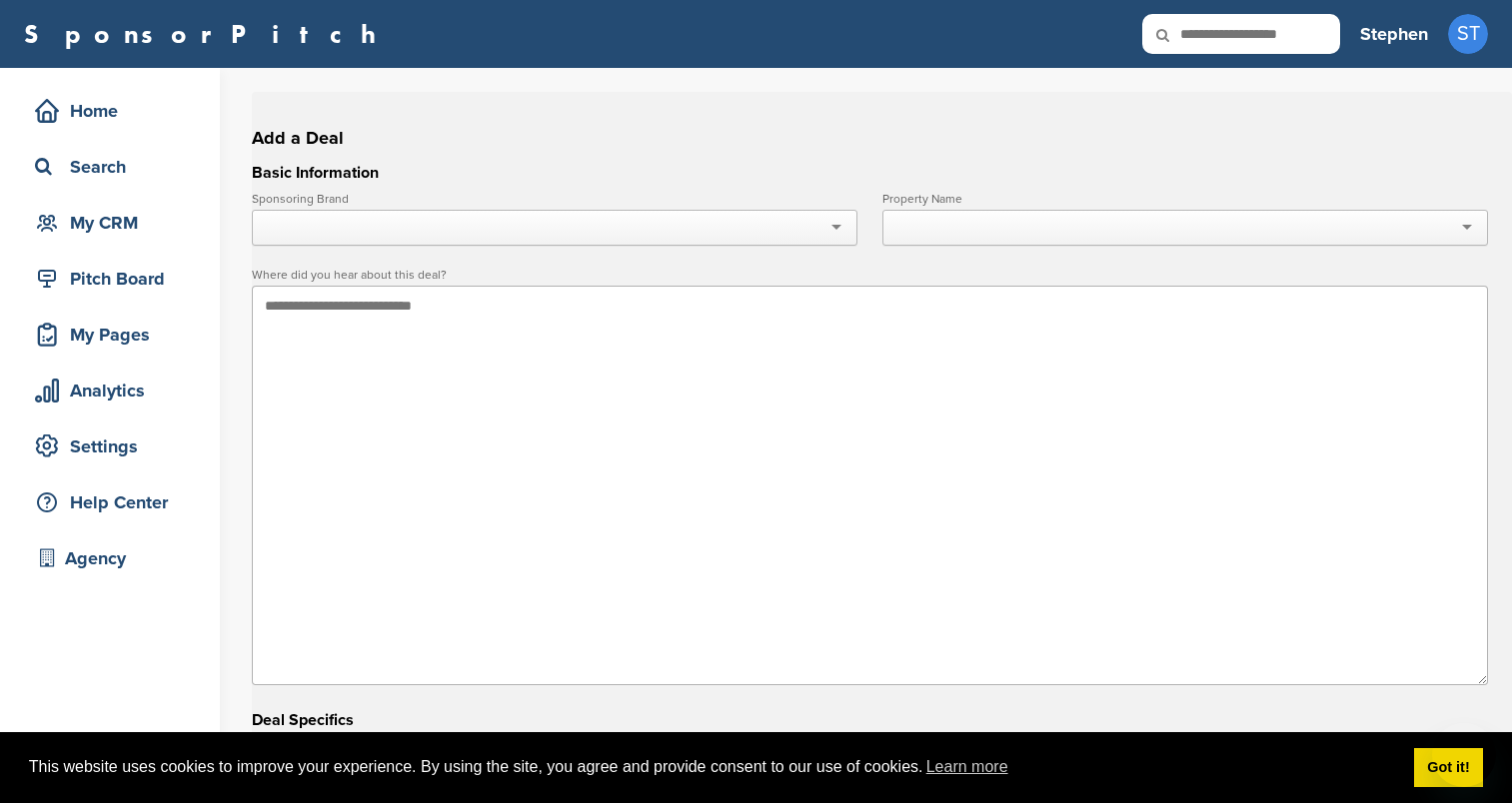 scroll, scrollTop: 0, scrollLeft: 0, axis: both 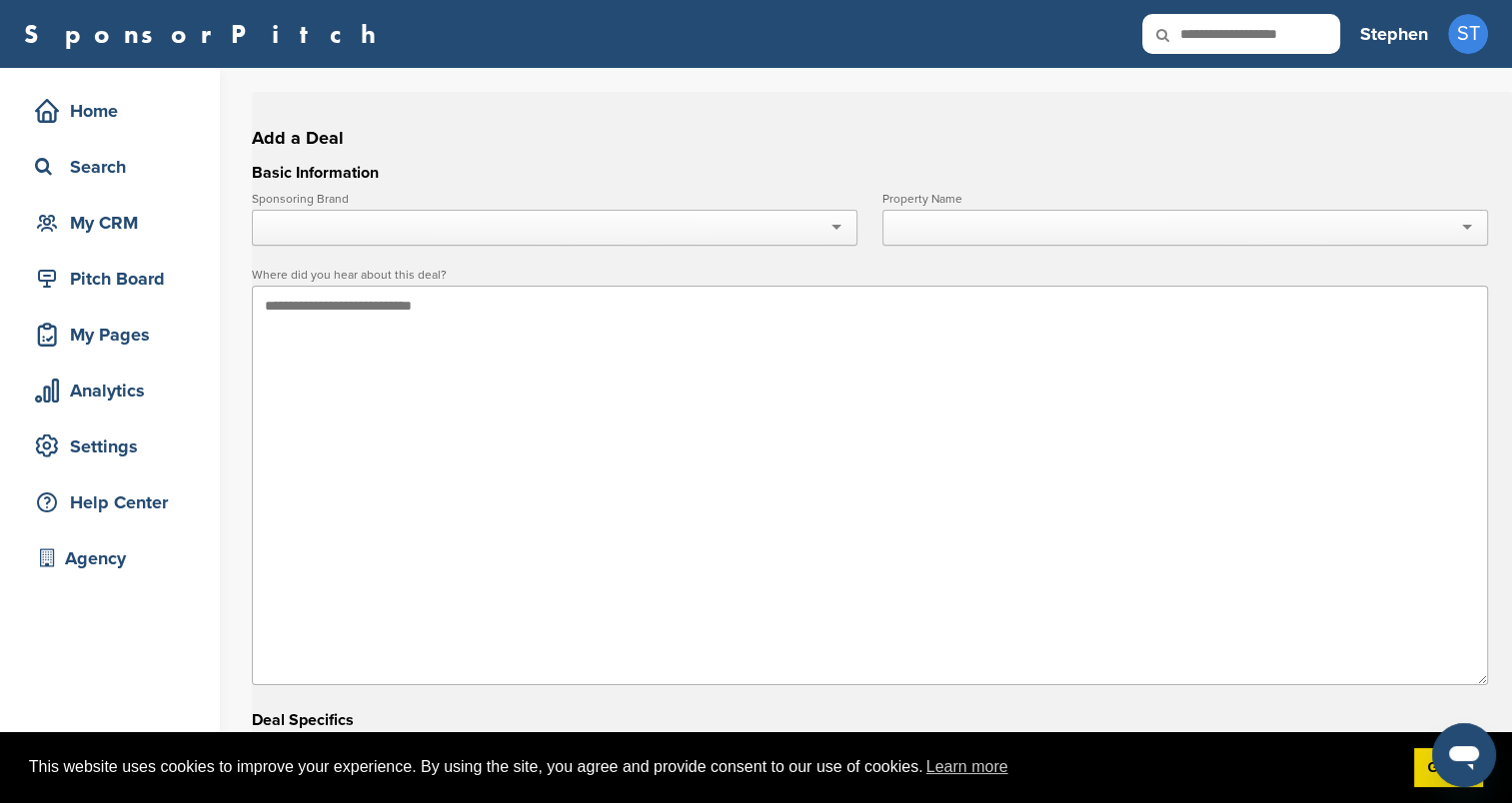 click at bounding box center (555, 228) 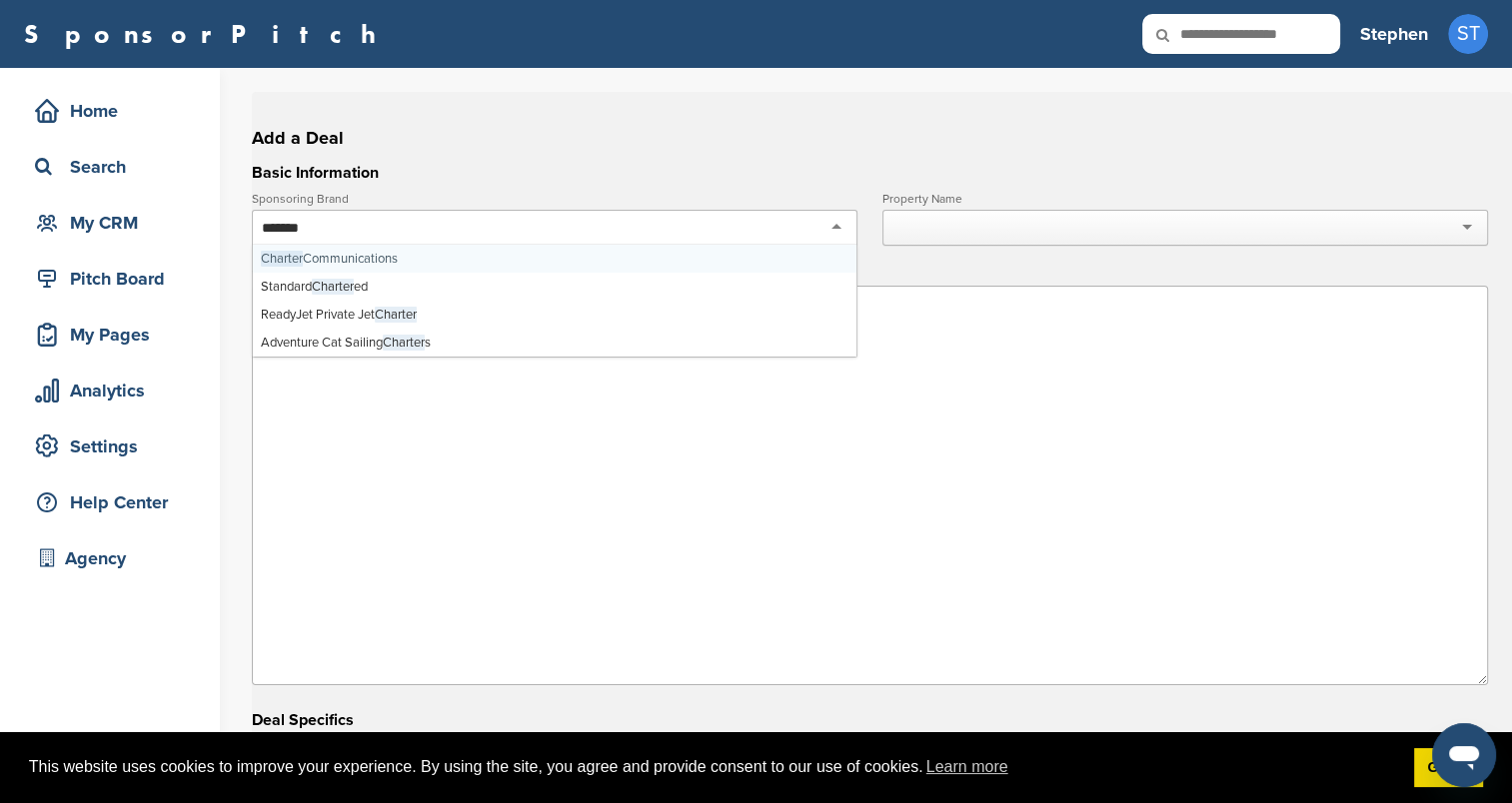 type on "*******" 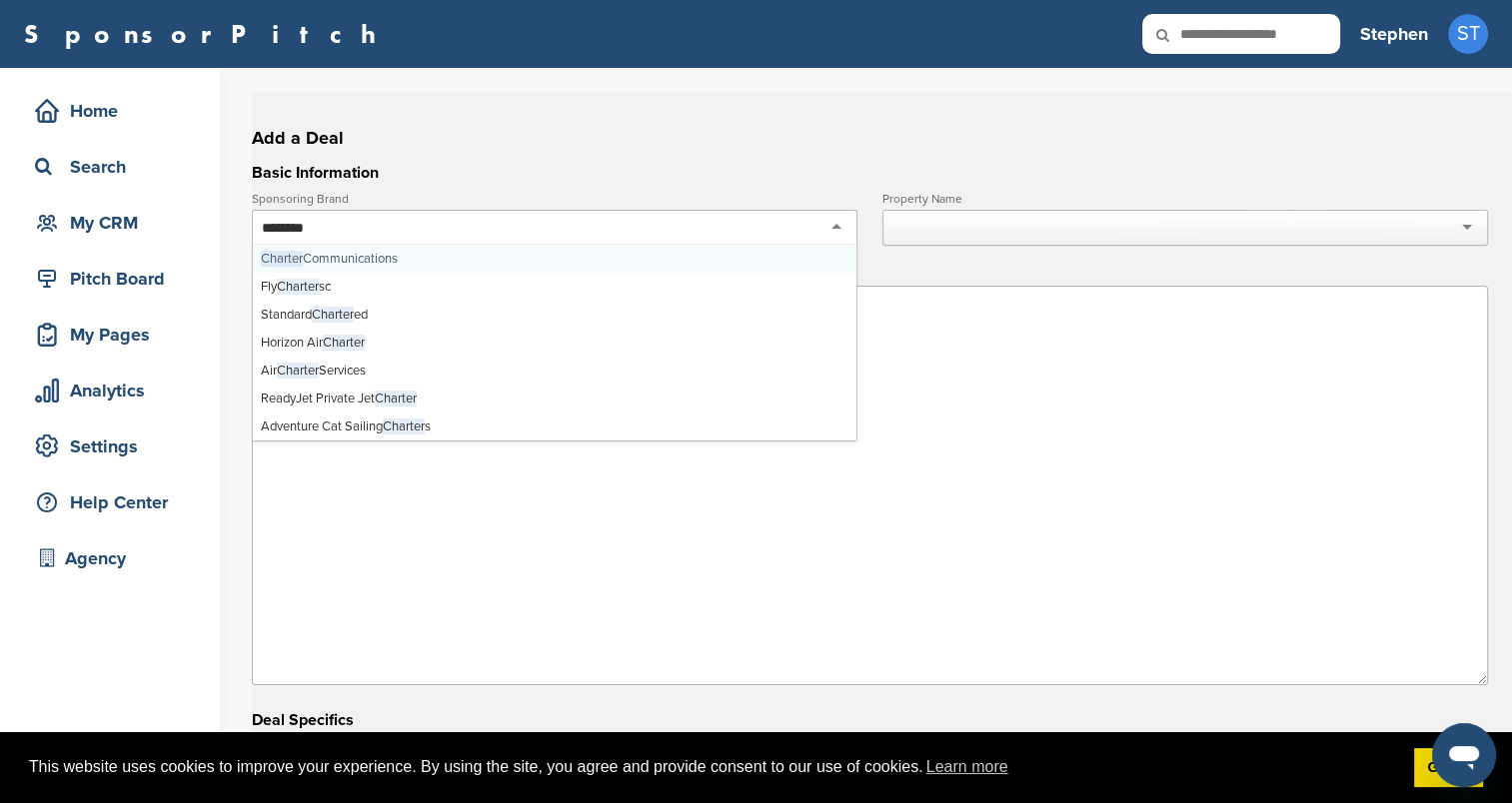 type 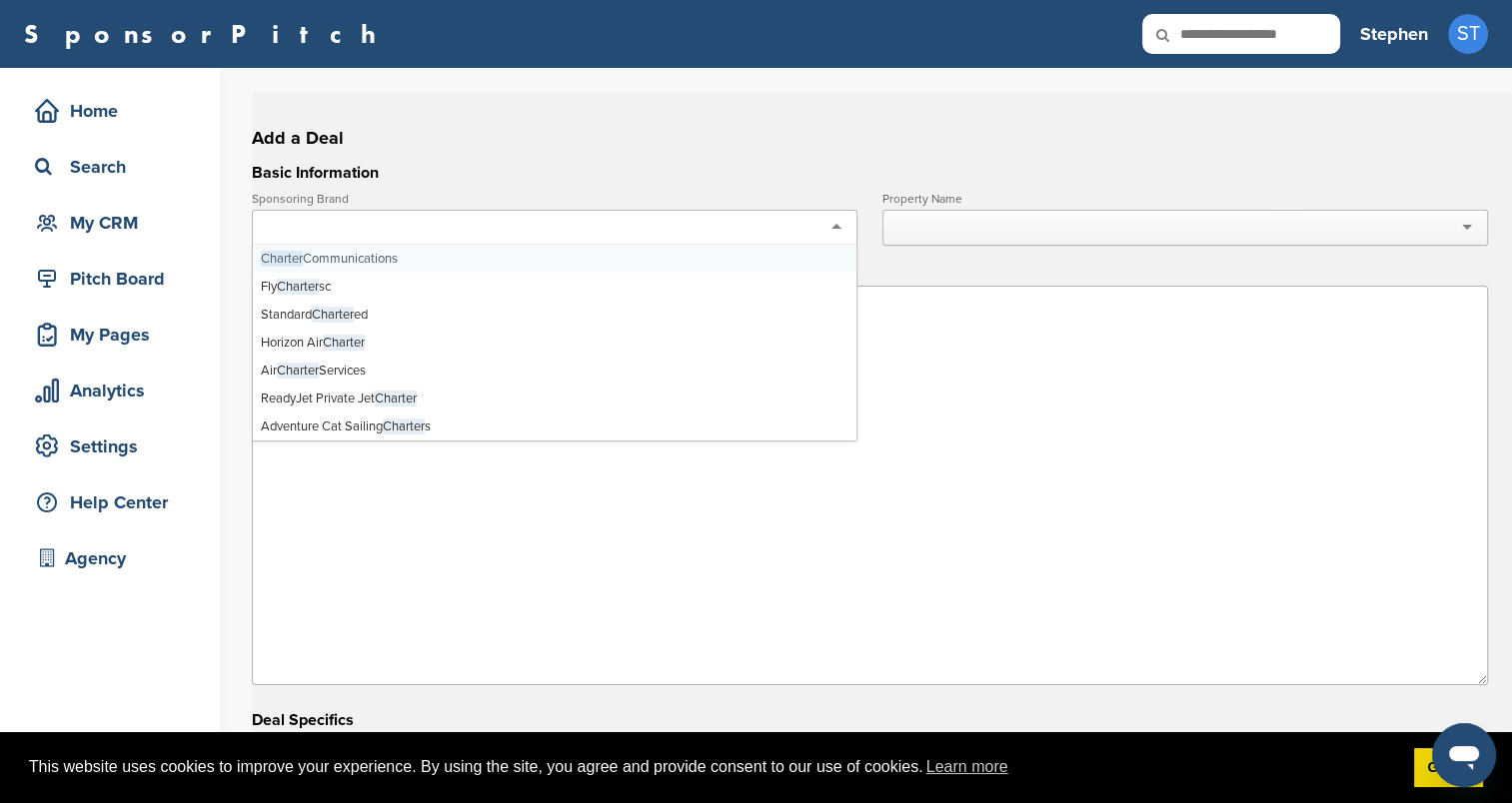 scroll, scrollTop: 0, scrollLeft: 0, axis: both 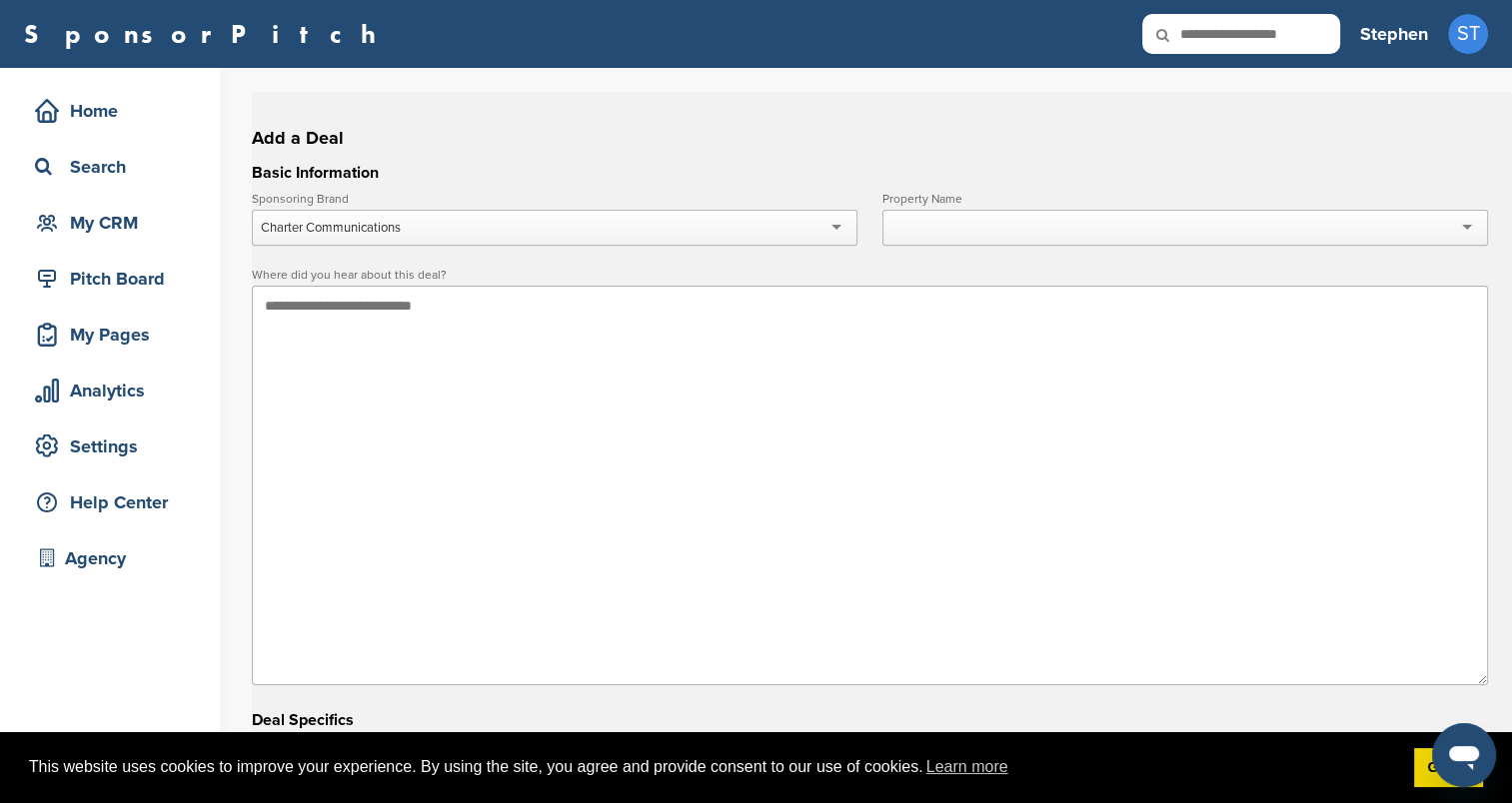 click at bounding box center (1185, 228) 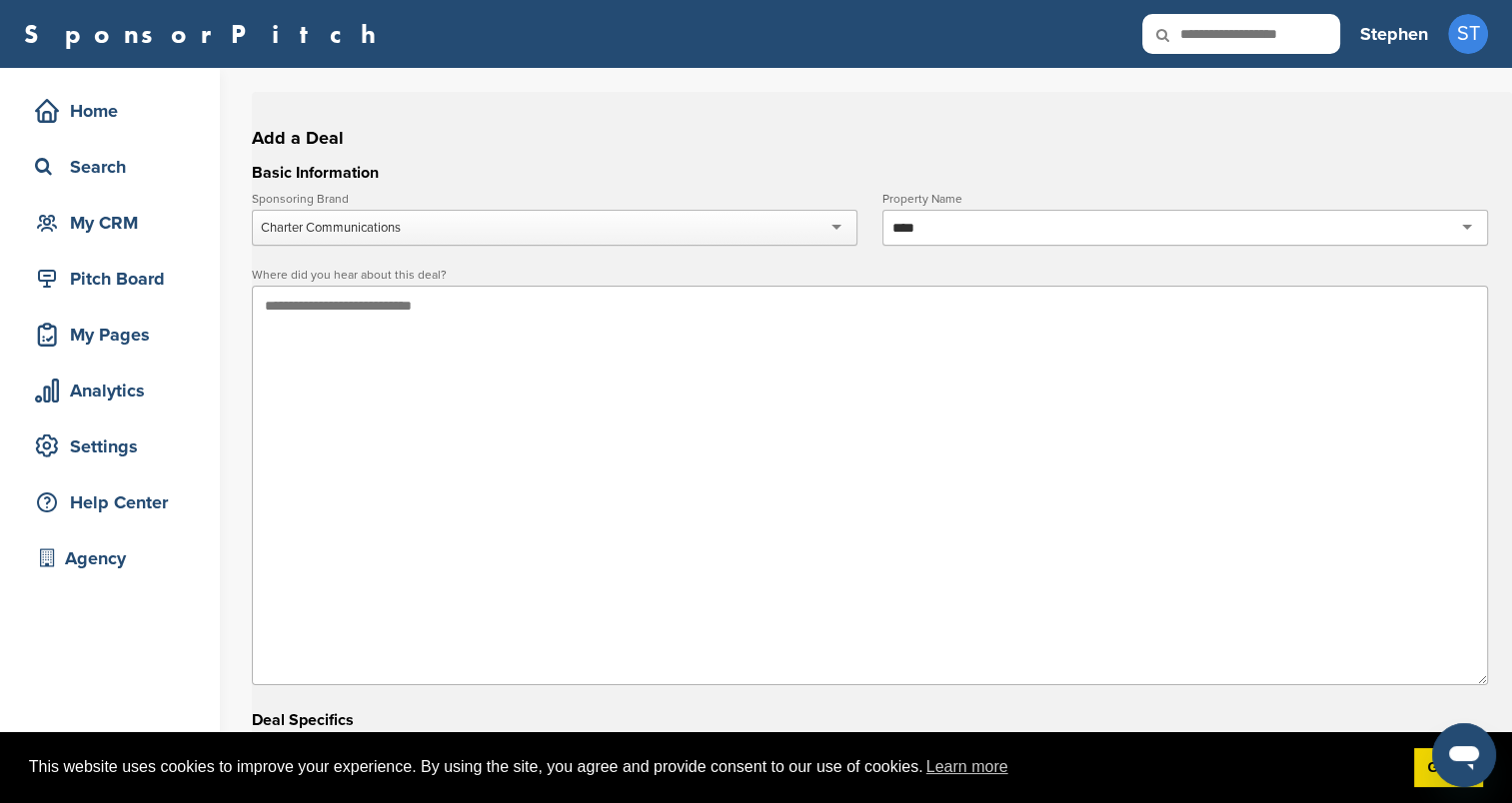 type on "*****" 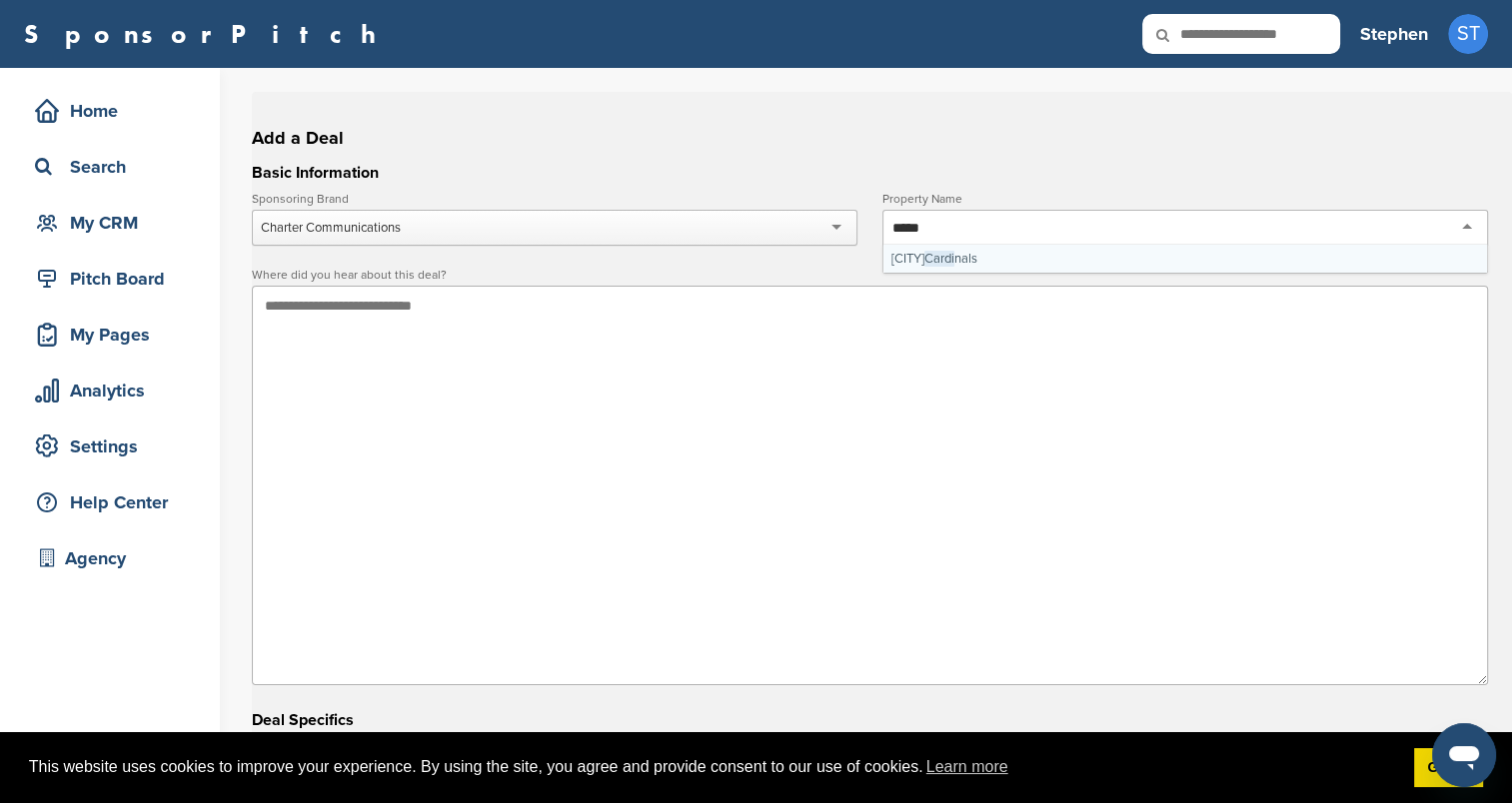 type 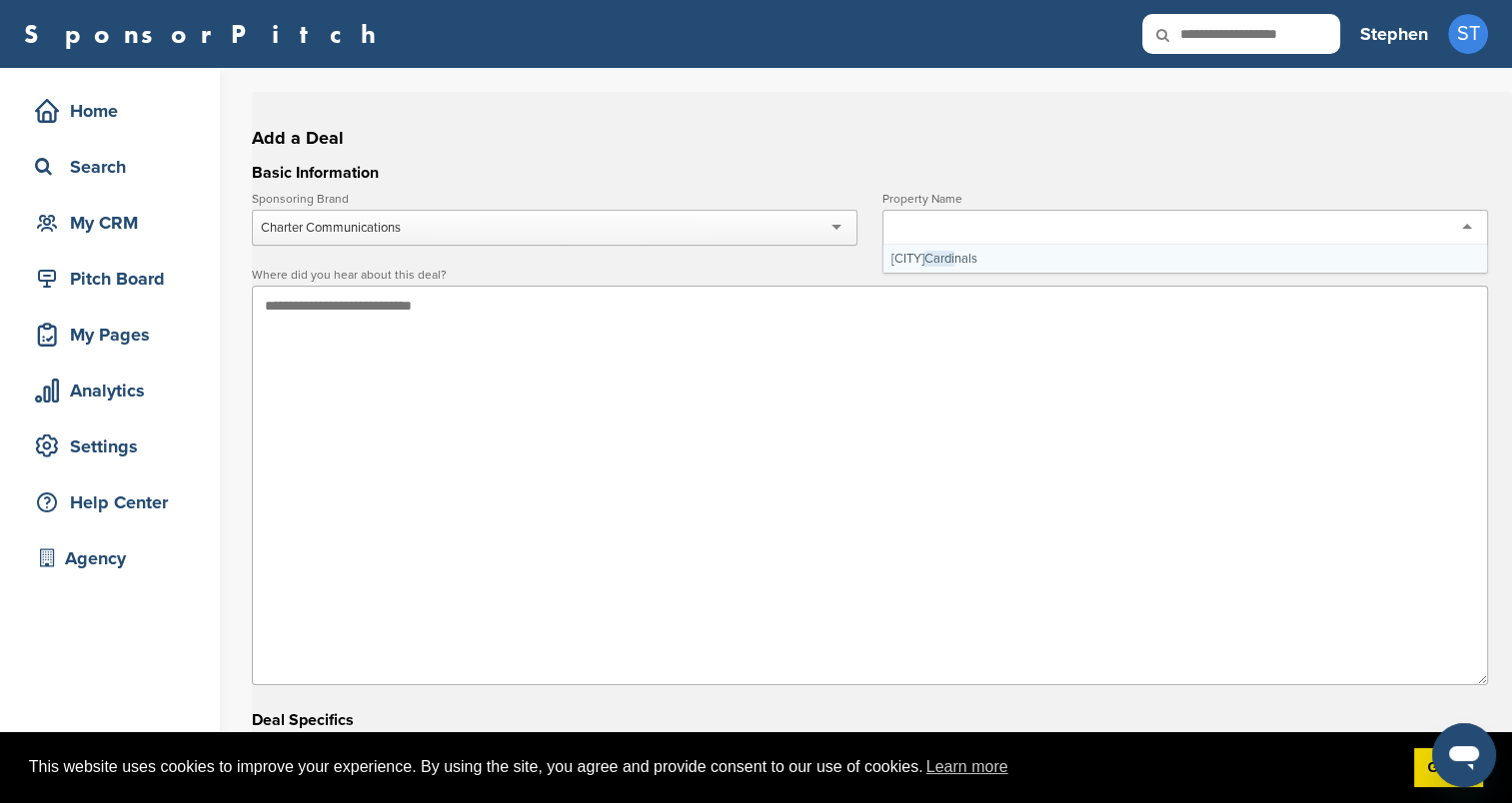 scroll, scrollTop: 0, scrollLeft: 0, axis: both 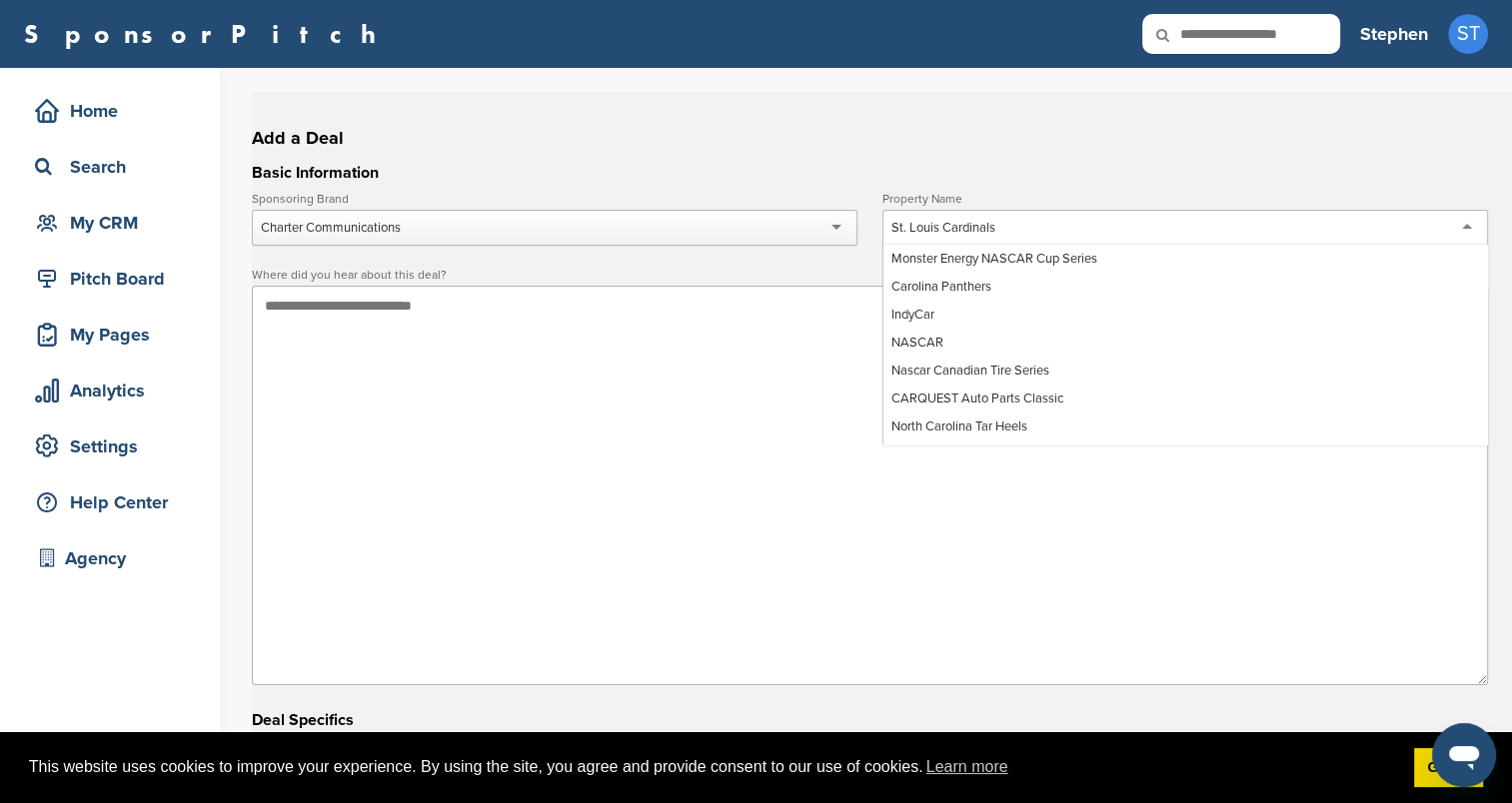 click at bounding box center (869, 485) 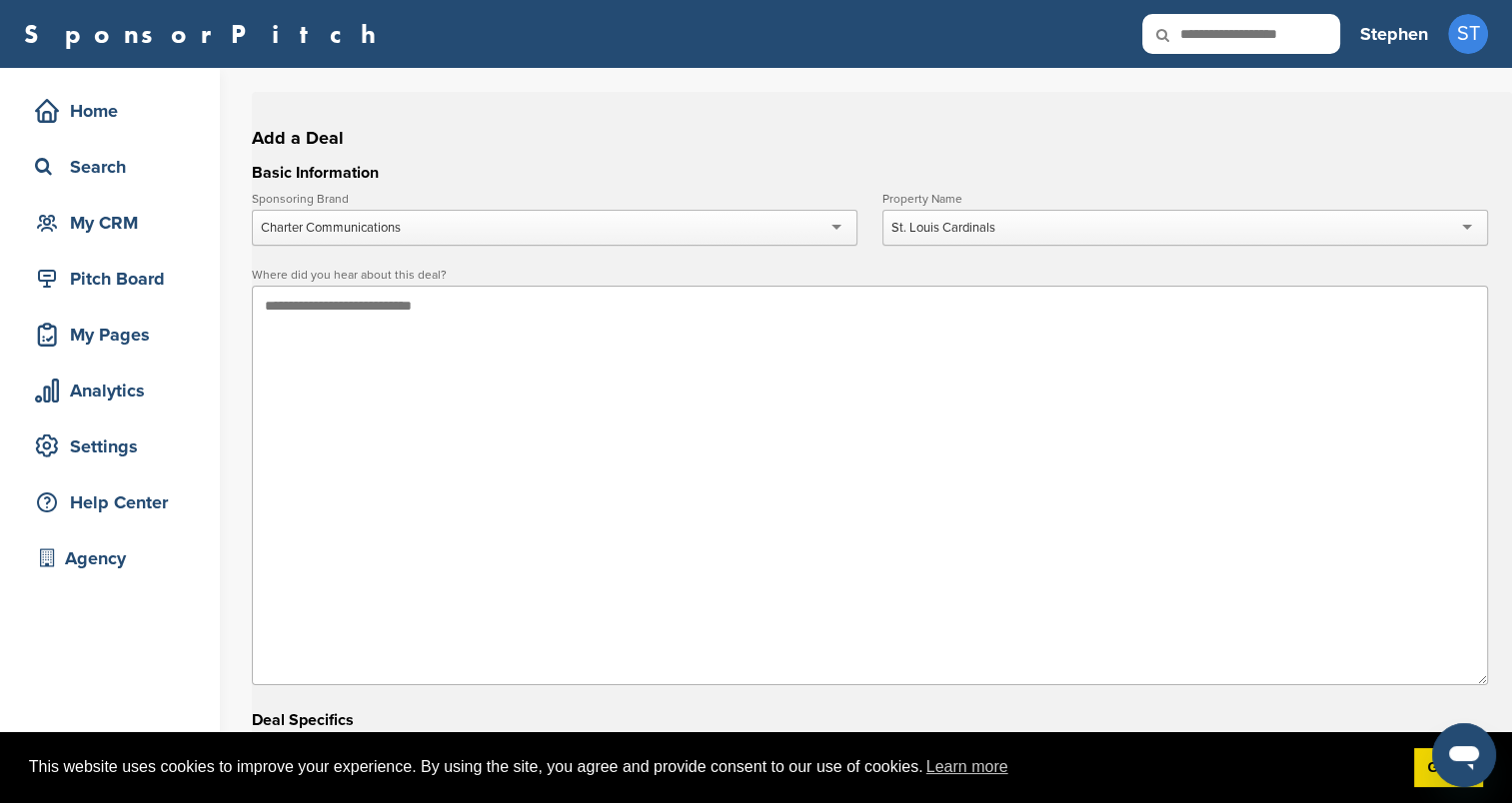 paste on "**********" 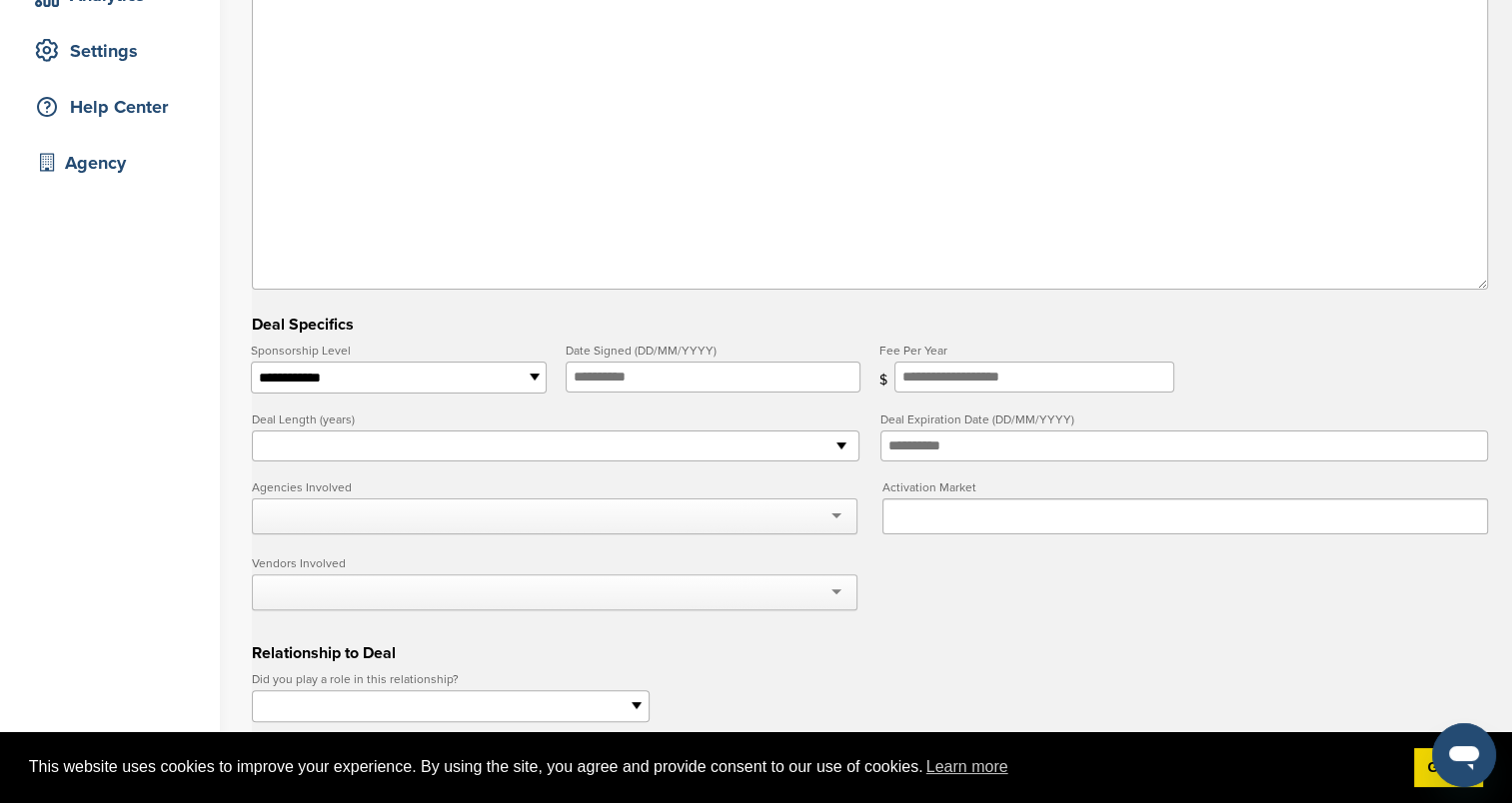 scroll, scrollTop: 400, scrollLeft: 0, axis: vertical 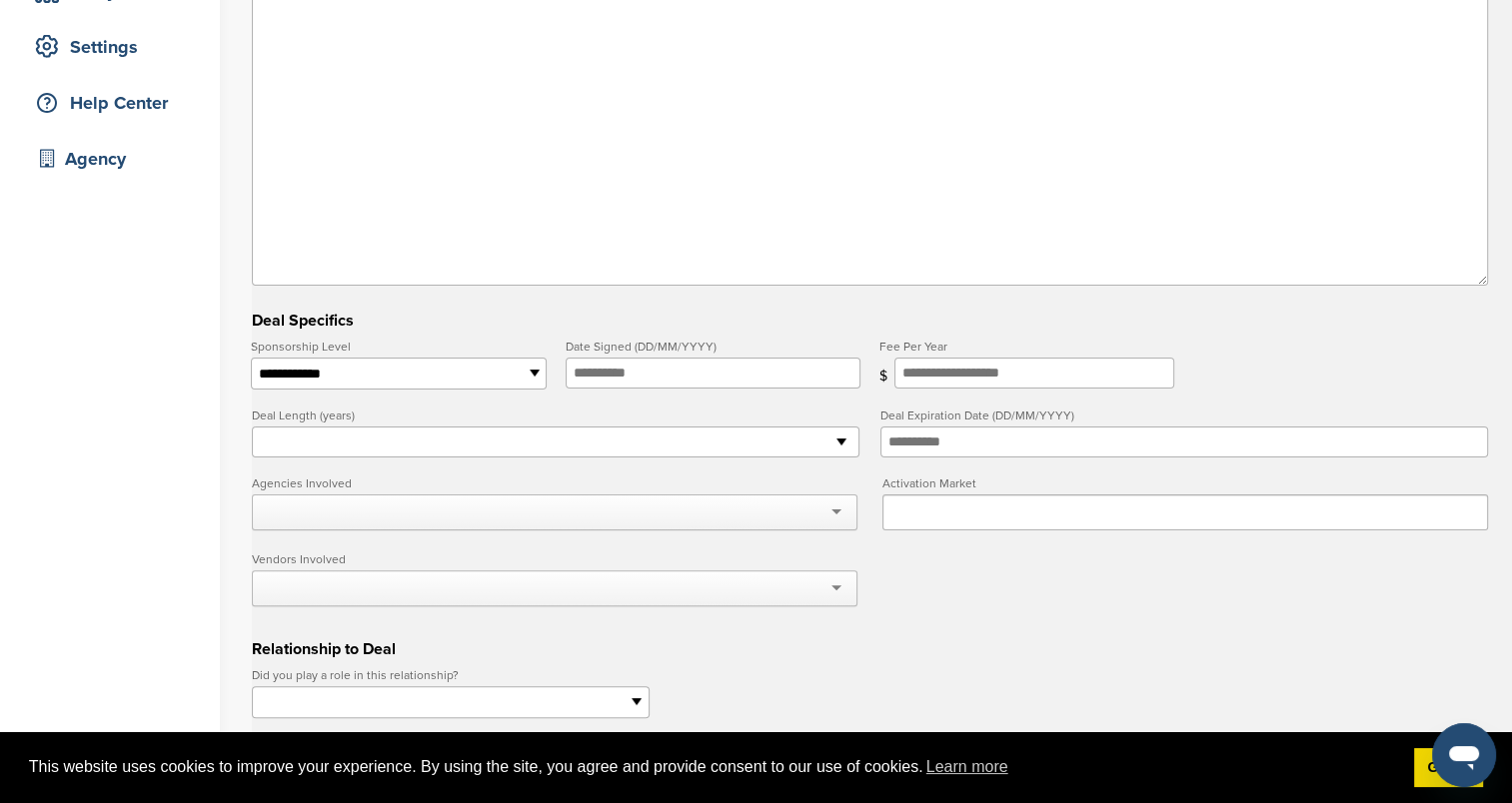 type on "**********" 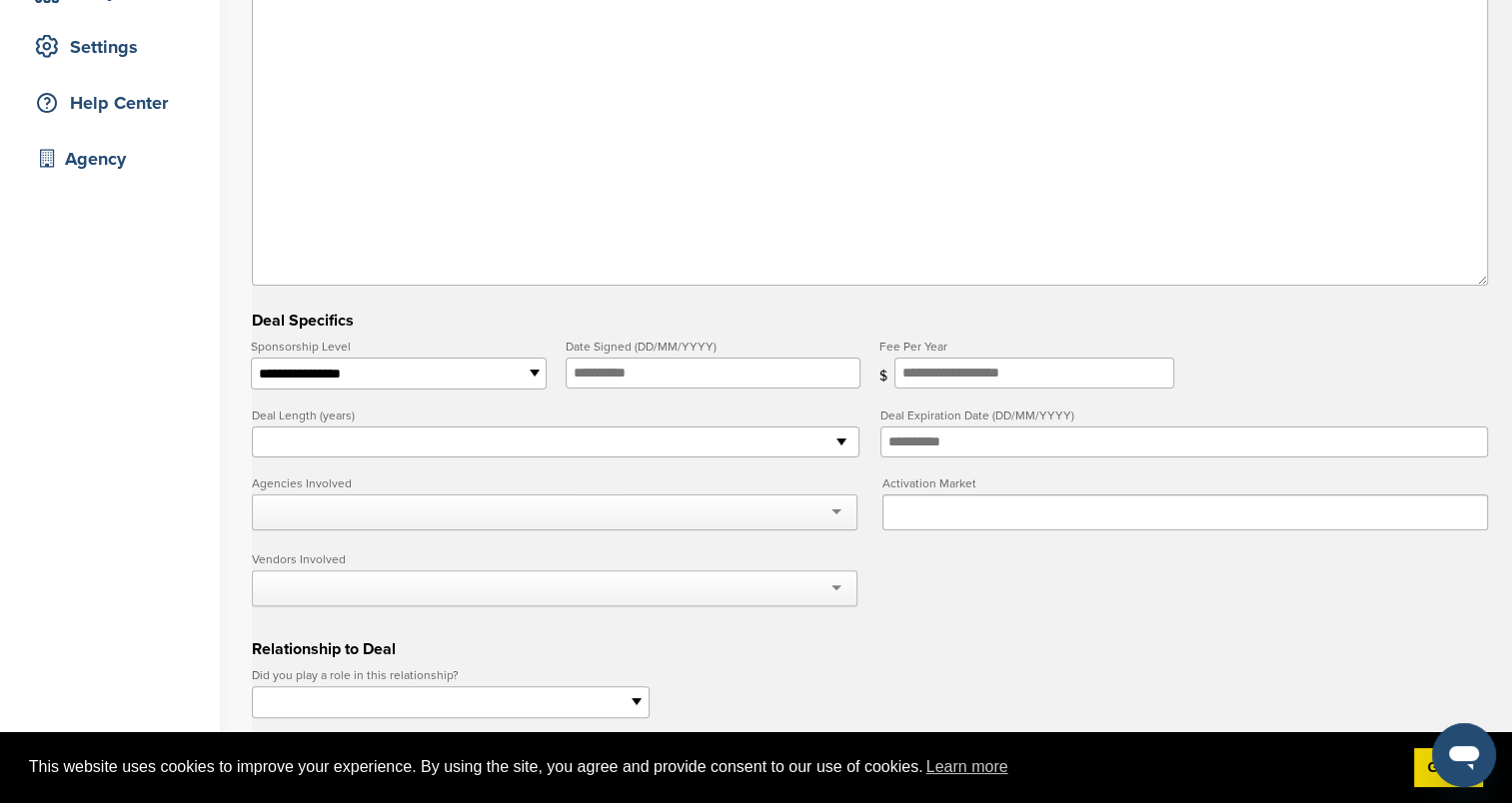 click on "**********" at bounding box center [398, 374] 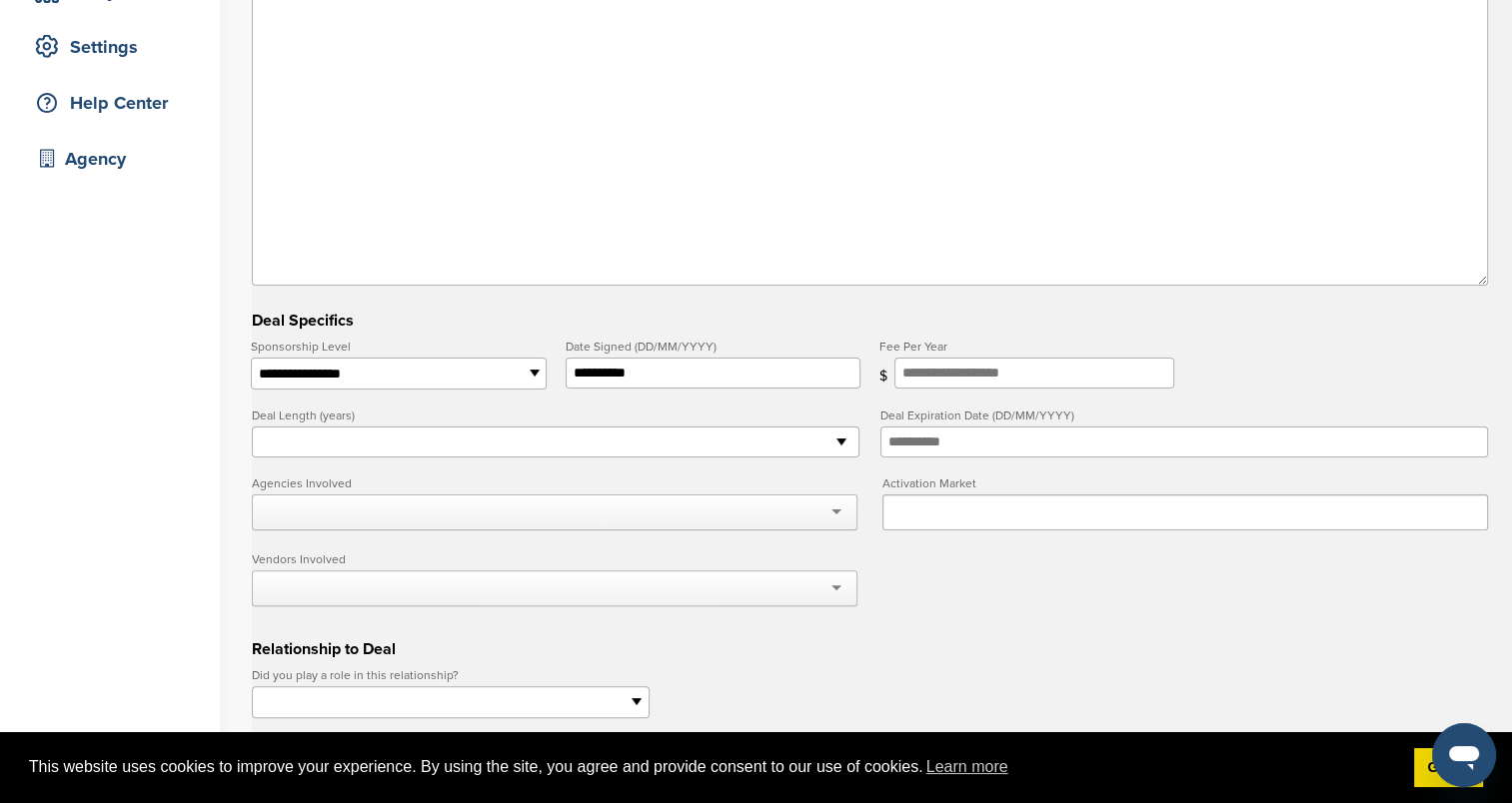 type on "**********" 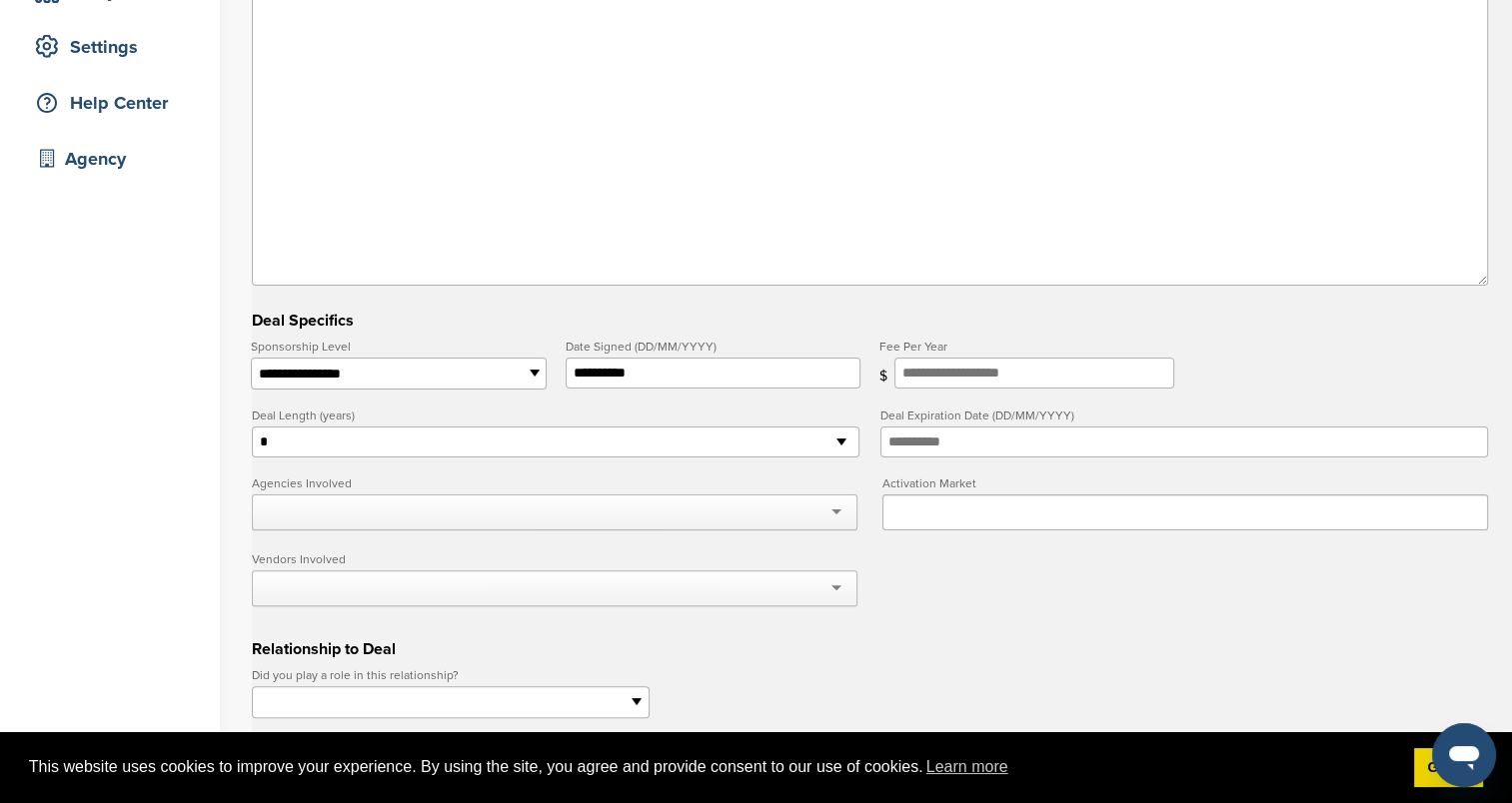 click on "*
*
*
*
*
*
*
*
*
**
**
**
**
**
**
**
**
**
**
**
**
**
**
**
**
**
**
**
**
**
**
**
**
**
**
**
**
**
**
**
**
**
**
**
**
**
**
**
**
**
**
**
**
**
**
**
**
**
**
**
**
**
**
**
**
**
**
**
**
**
**
**
**
**
**
**
**
**
**
**
**
**
**
**
**
**
**
**
**
**
**
**
**
**
**
**
**
**
**
***" at bounding box center (556, 442) 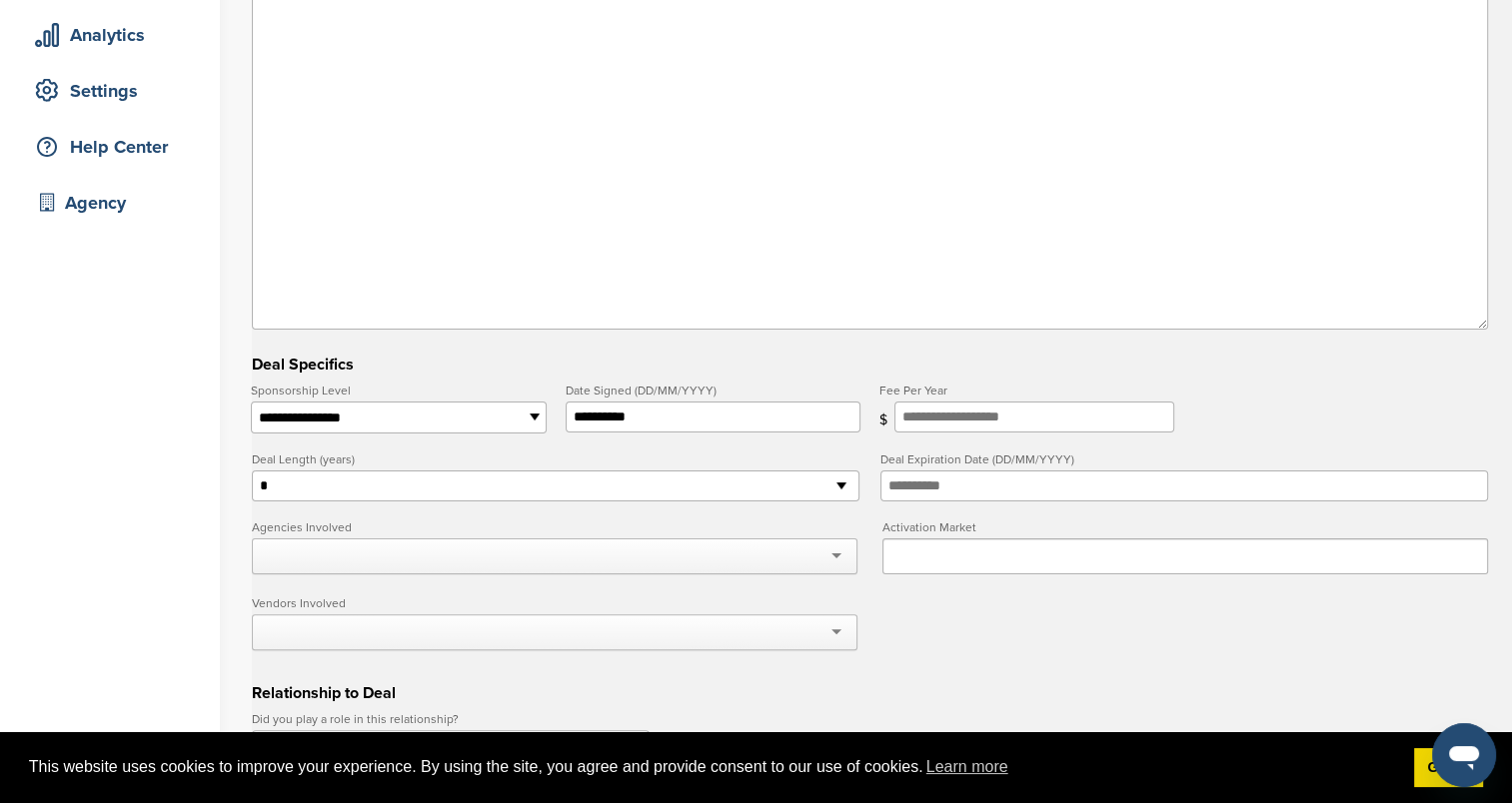 scroll, scrollTop: 300, scrollLeft: 0, axis: vertical 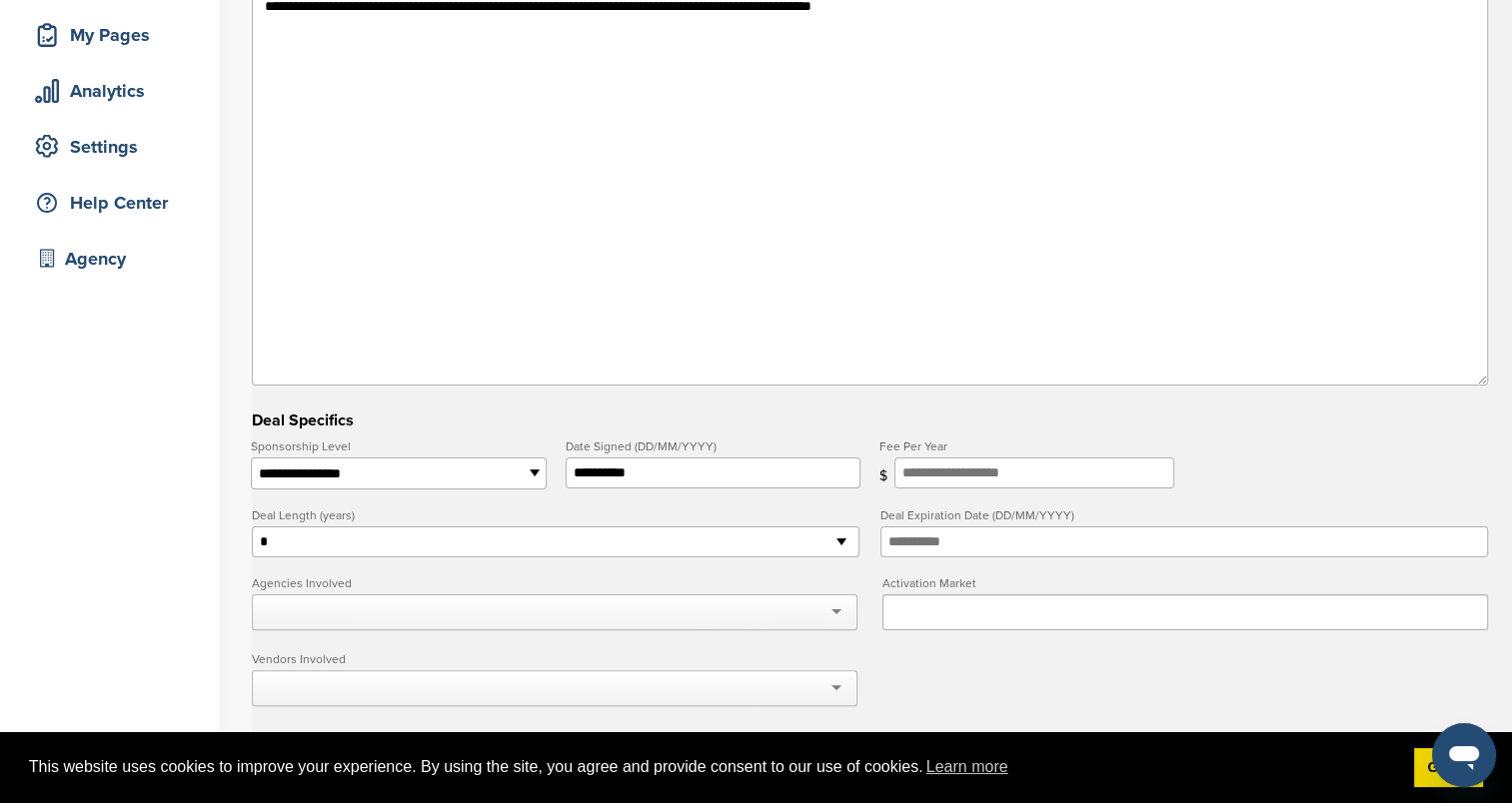 click on "*
*
*
*
*
*
*
*
*
**
**
**
**
**
**
**
**
**
**
**
**
**
**
**
**
**
**
**
**
**
**
**
**
**
**
**
**
**
**
**
**
**
**
**
**
**
**
**
**
**
**
**
**
**
**
**
**
**
**
**
**
**
**
**
**
**
**
**
**
**
**
**
**
**
**
**
**
**
**
**
**
**
**
**
**
**
**
**
**
**
**
**
**
**
**
**
**
**
**
***" at bounding box center [556, 542] 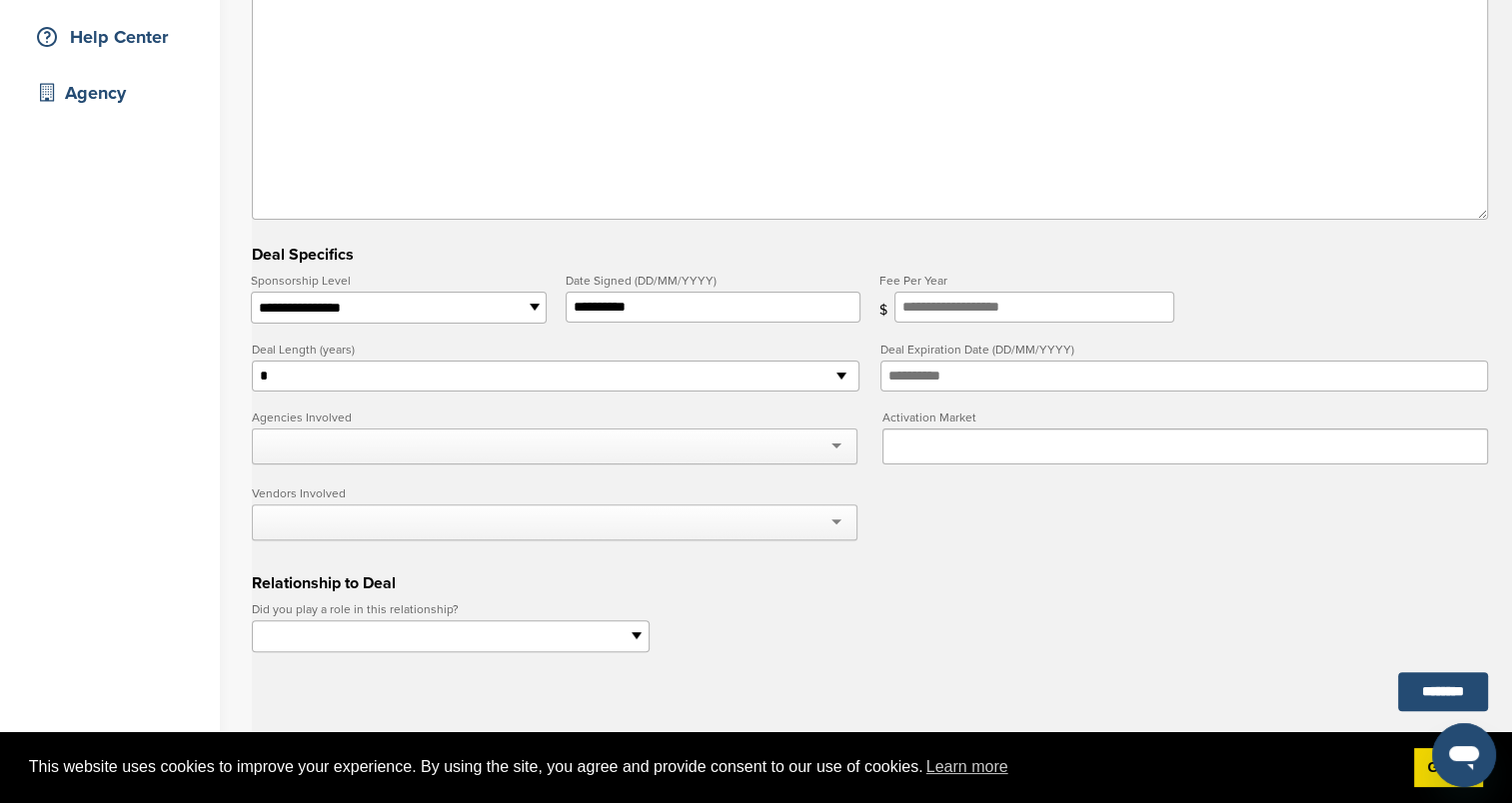 scroll, scrollTop: 499, scrollLeft: 0, axis: vertical 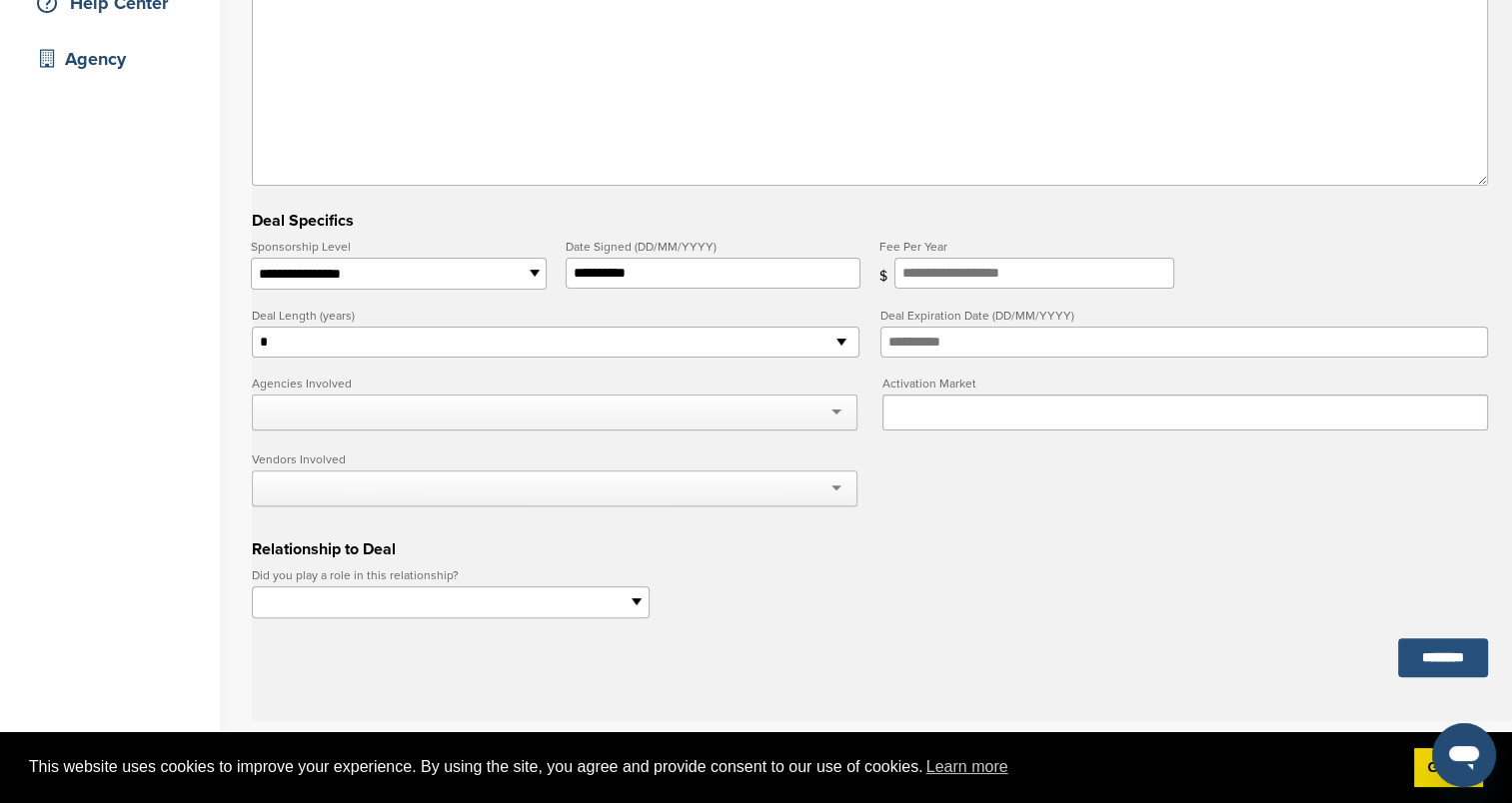 click on "********" at bounding box center (1443, 657) 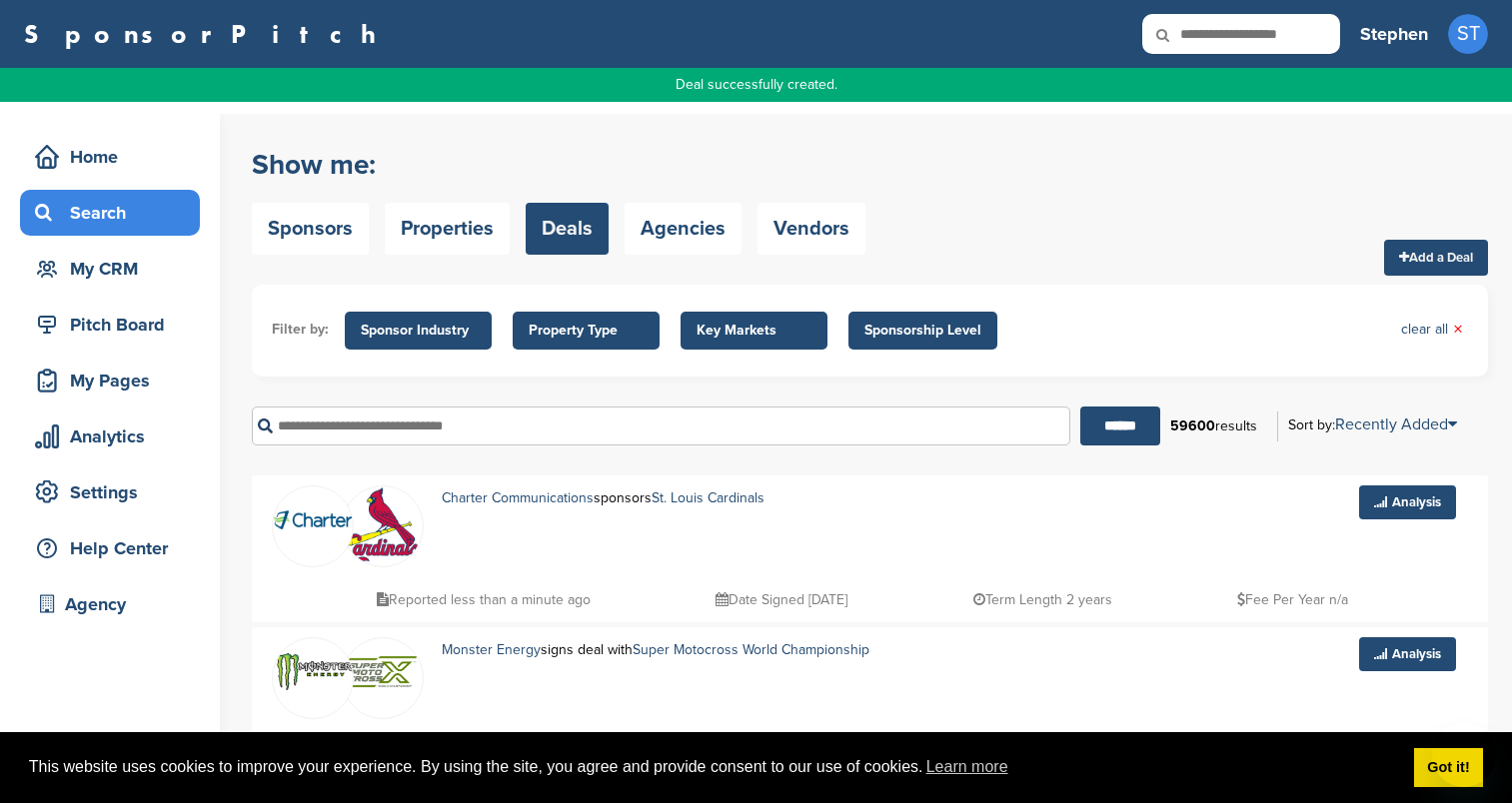 scroll, scrollTop: 0, scrollLeft: 0, axis: both 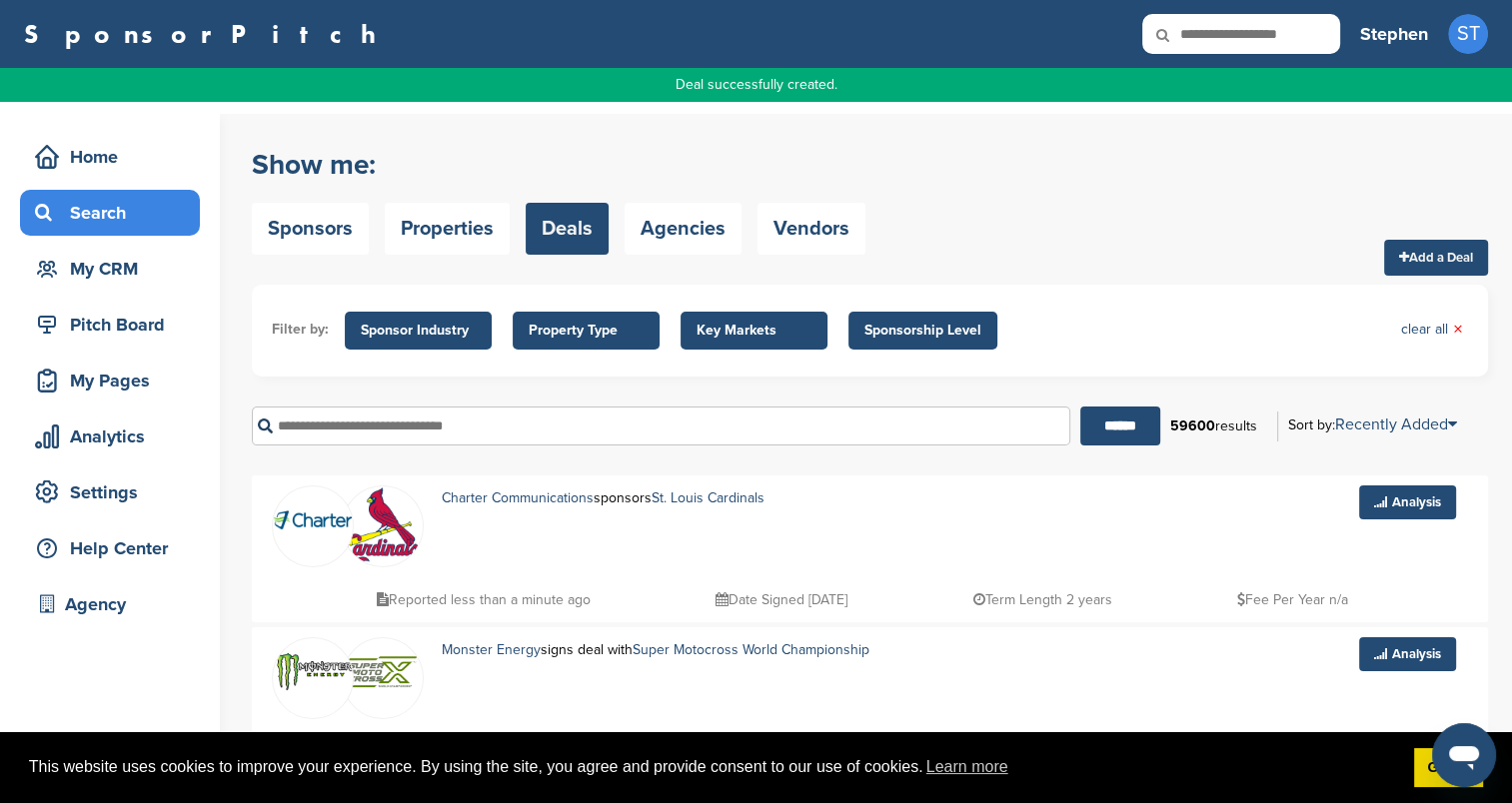 click at bounding box center (1241, 34) 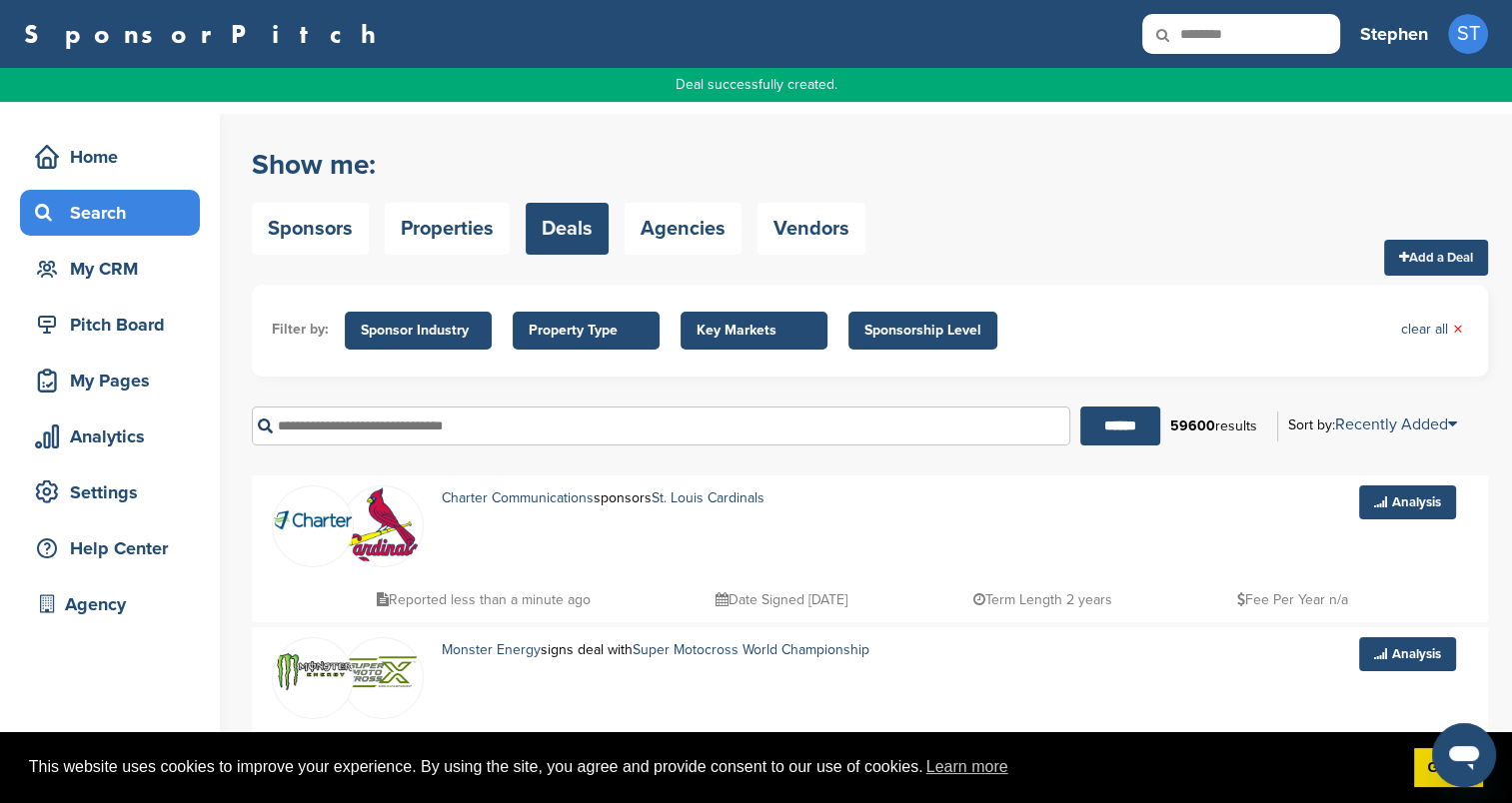 type on "********" 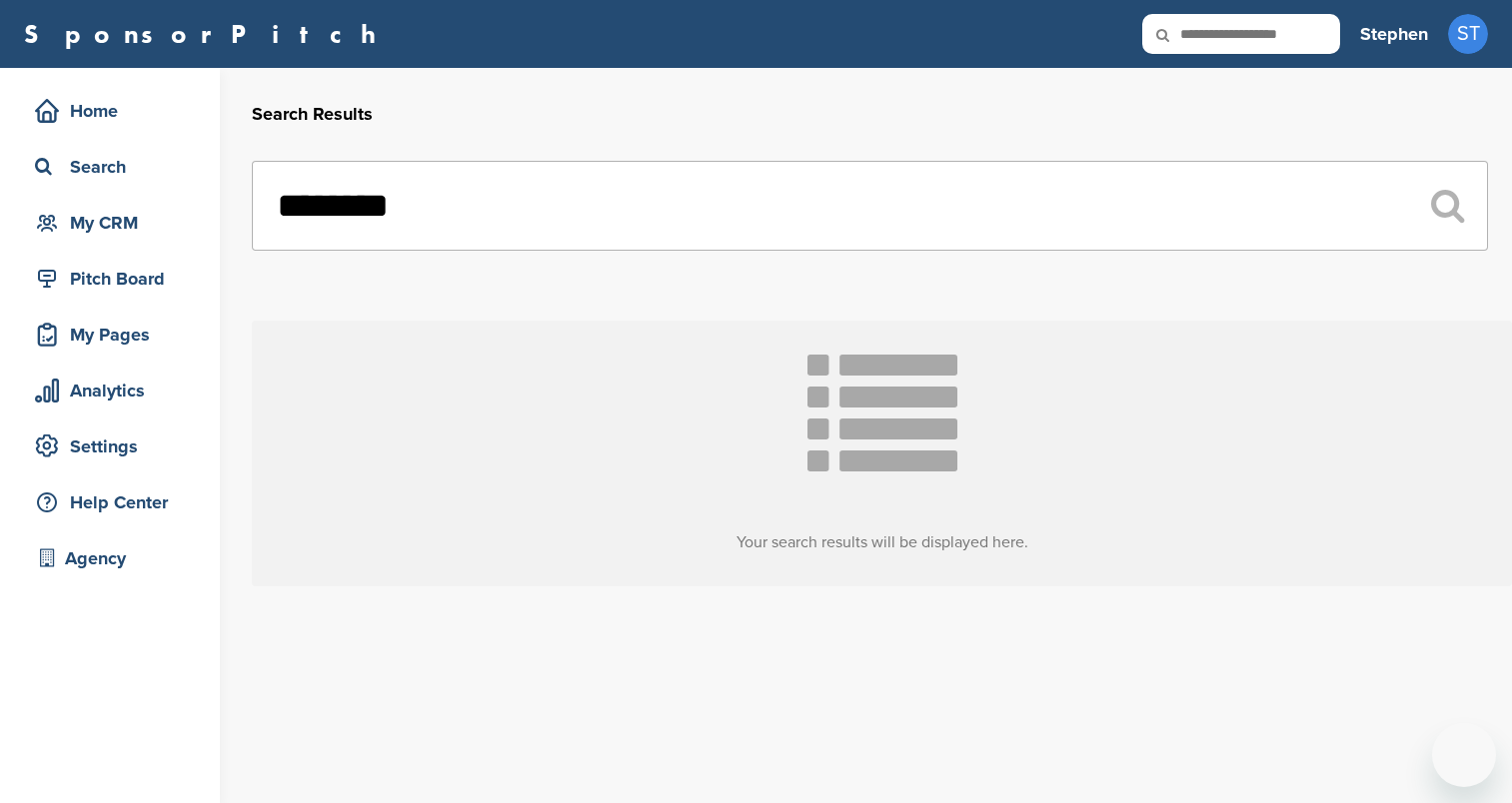 scroll, scrollTop: 0, scrollLeft: 0, axis: both 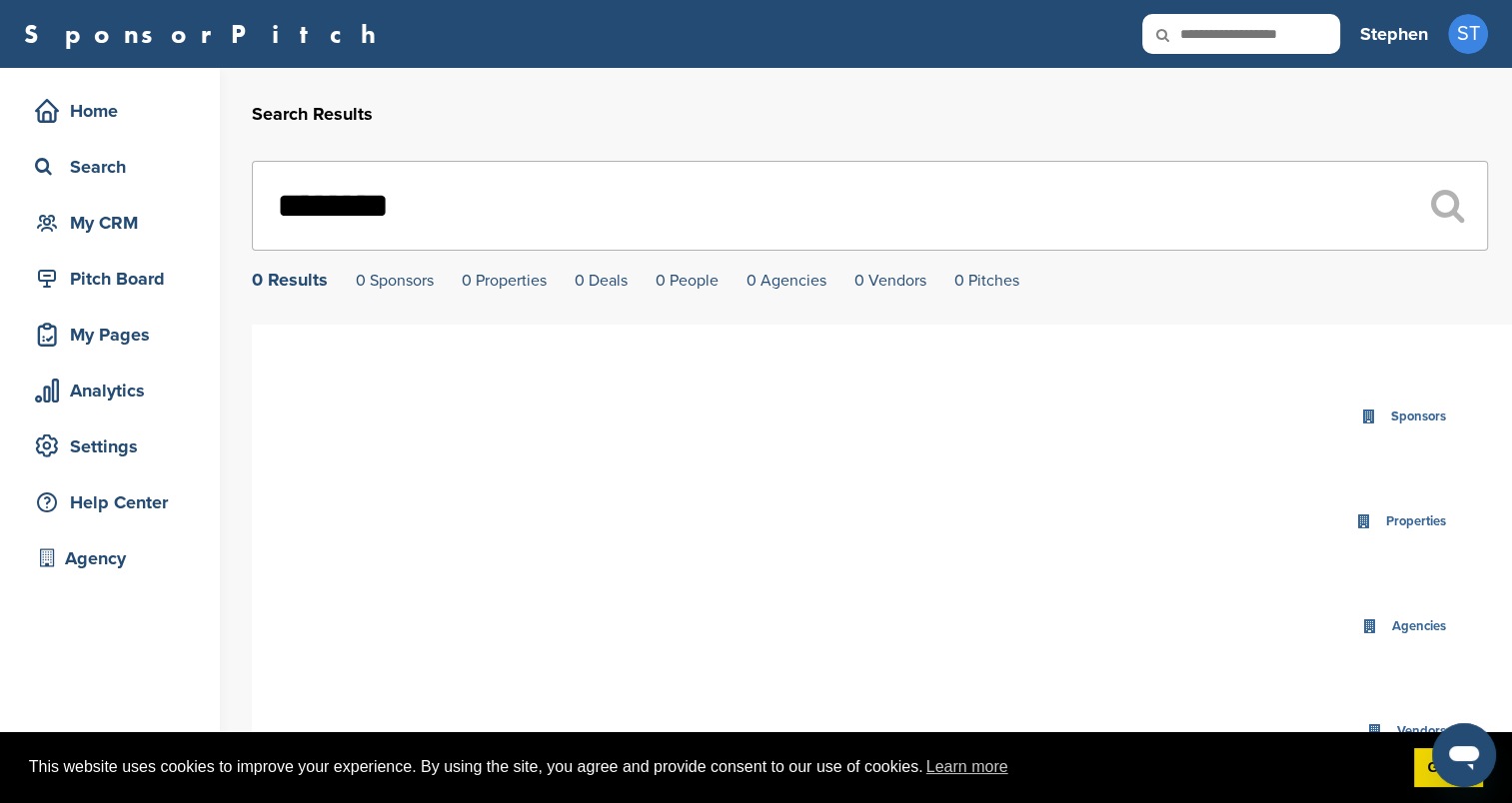 drag, startPoint x: 518, startPoint y: 234, endPoint x: 348, endPoint y: 148, distance: 190.51509 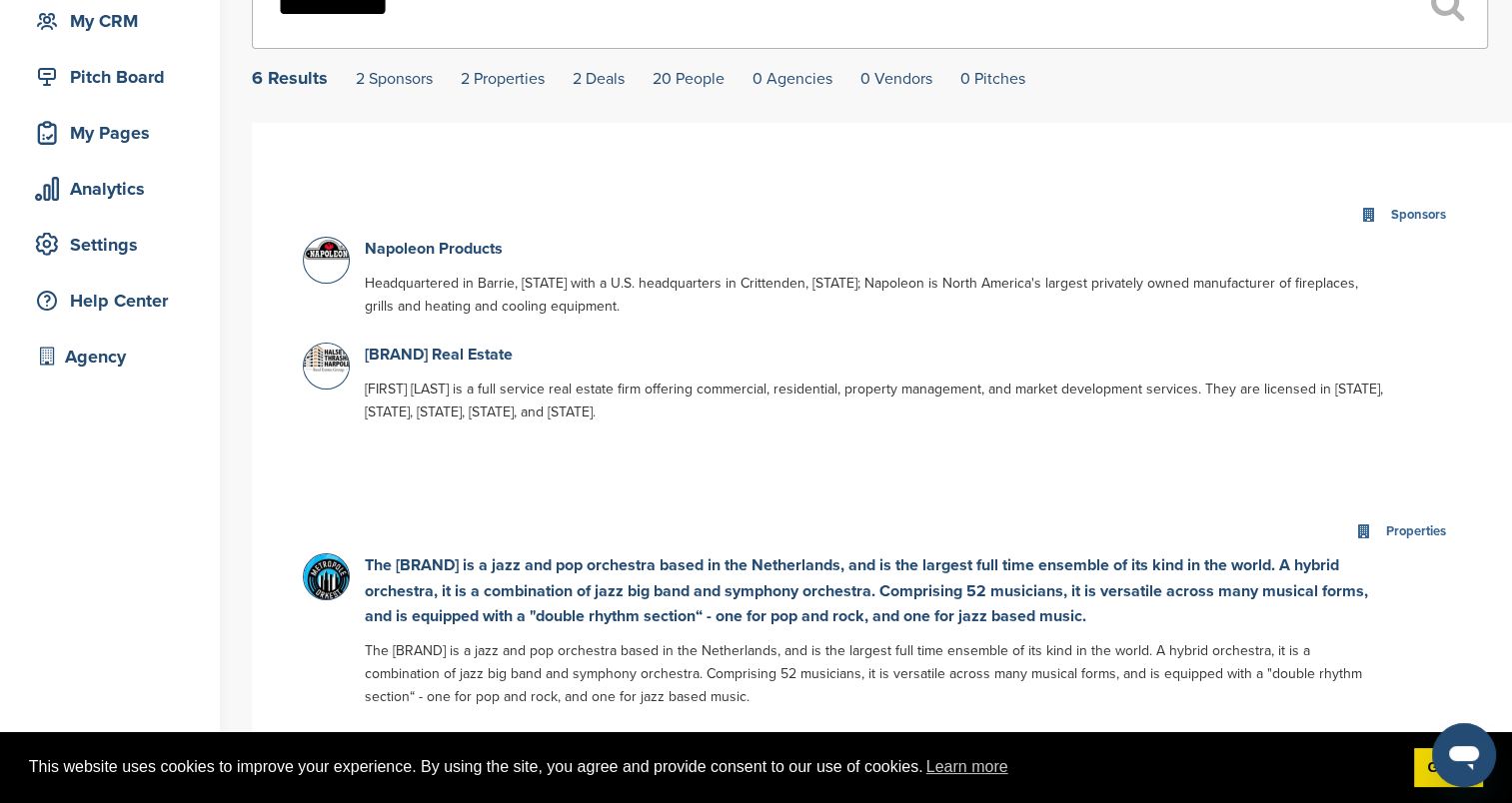 scroll, scrollTop: 200, scrollLeft: 0, axis: vertical 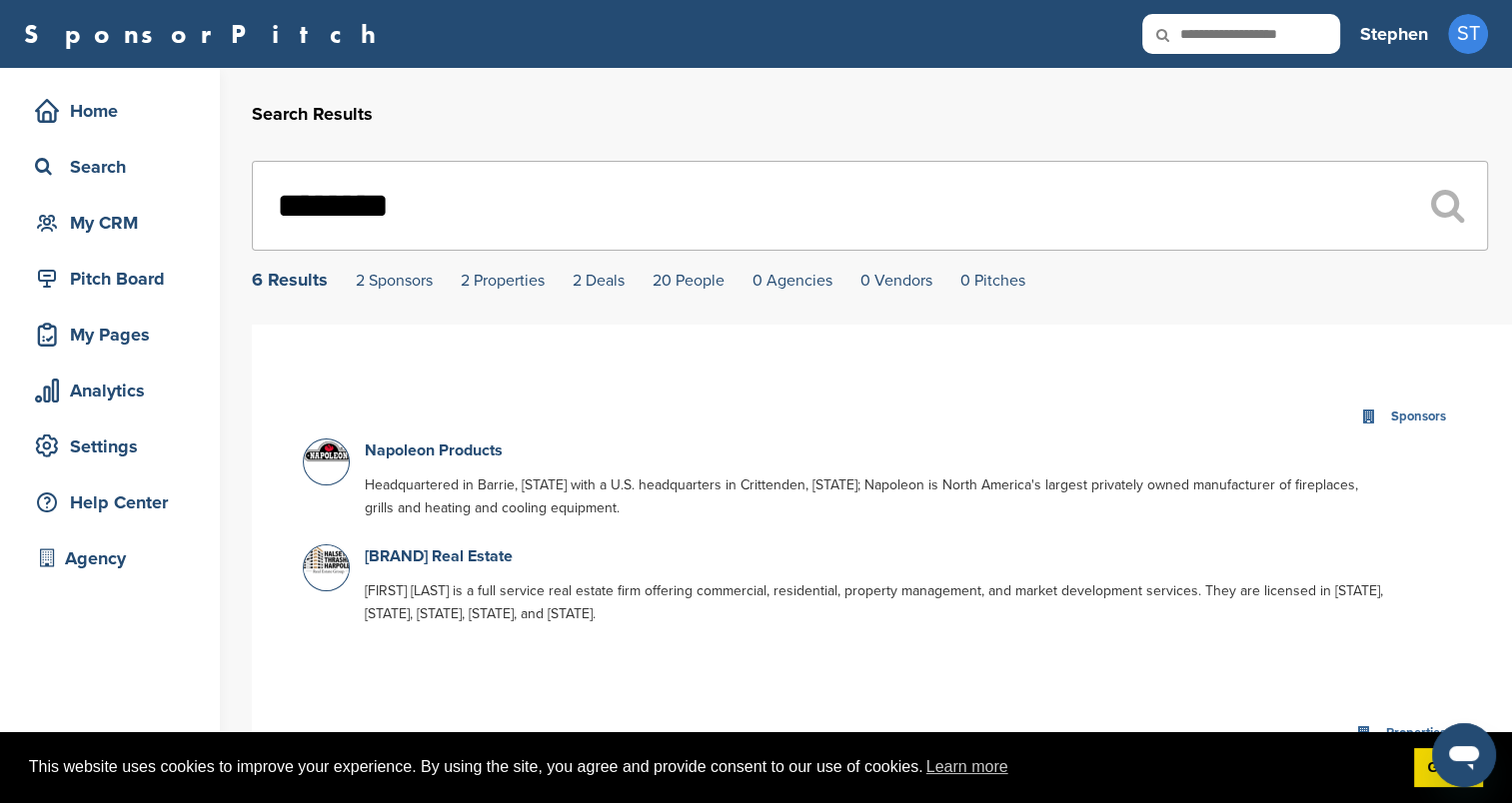 drag, startPoint x: 451, startPoint y: 227, endPoint x: 363, endPoint y: 166, distance: 107.07474 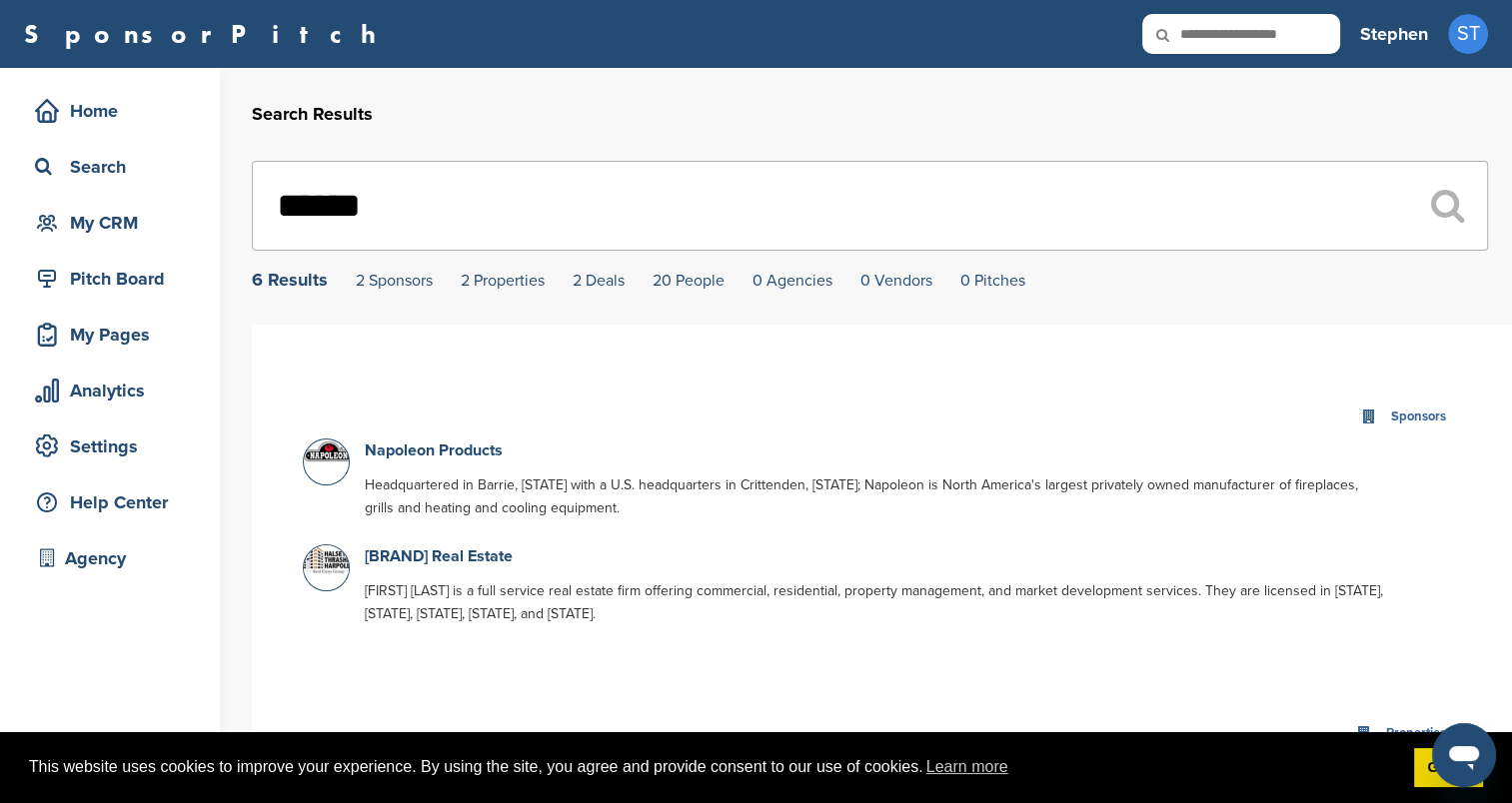 click on "******" at bounding box center [869, 206] 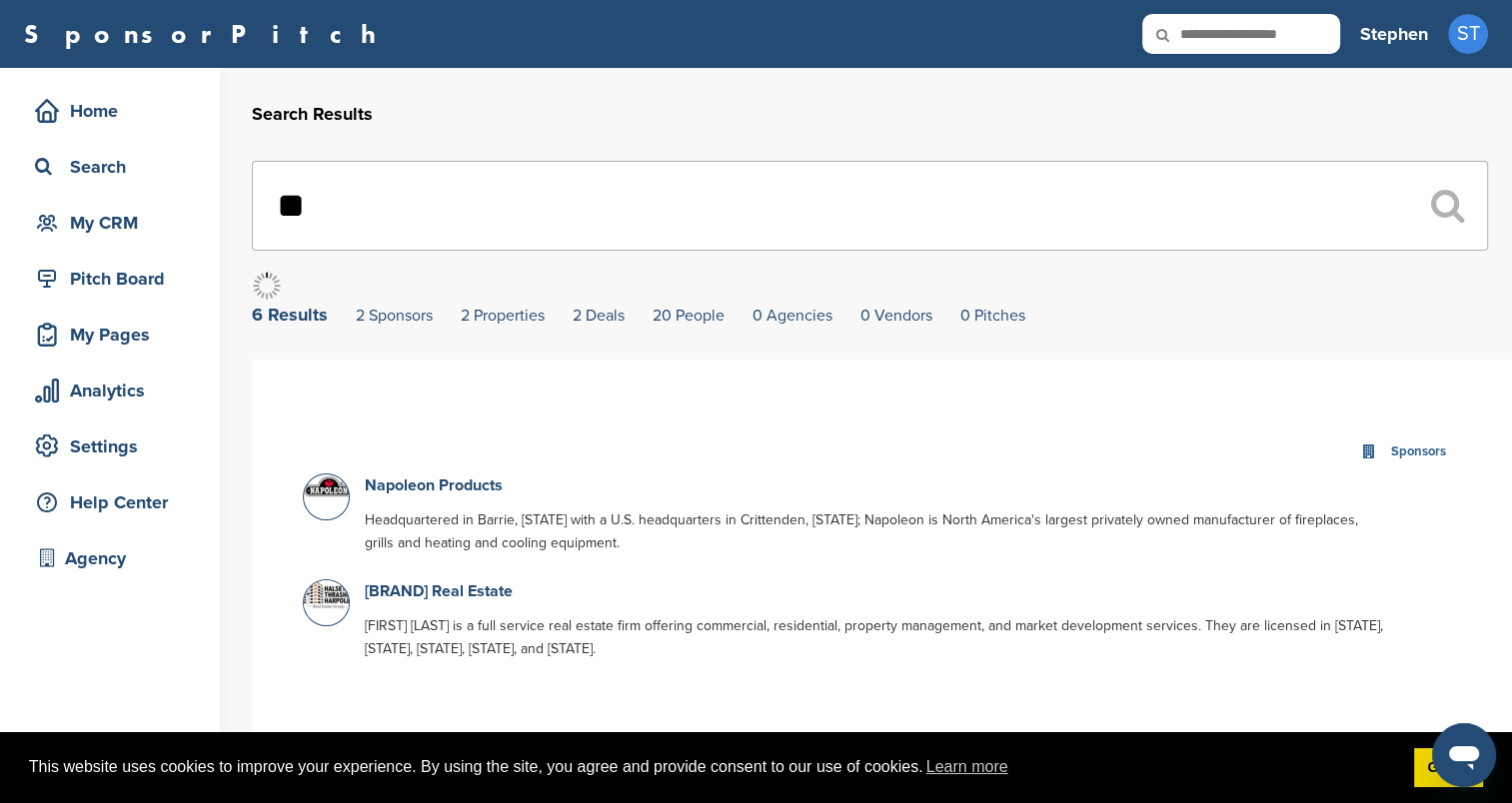 type on "*" 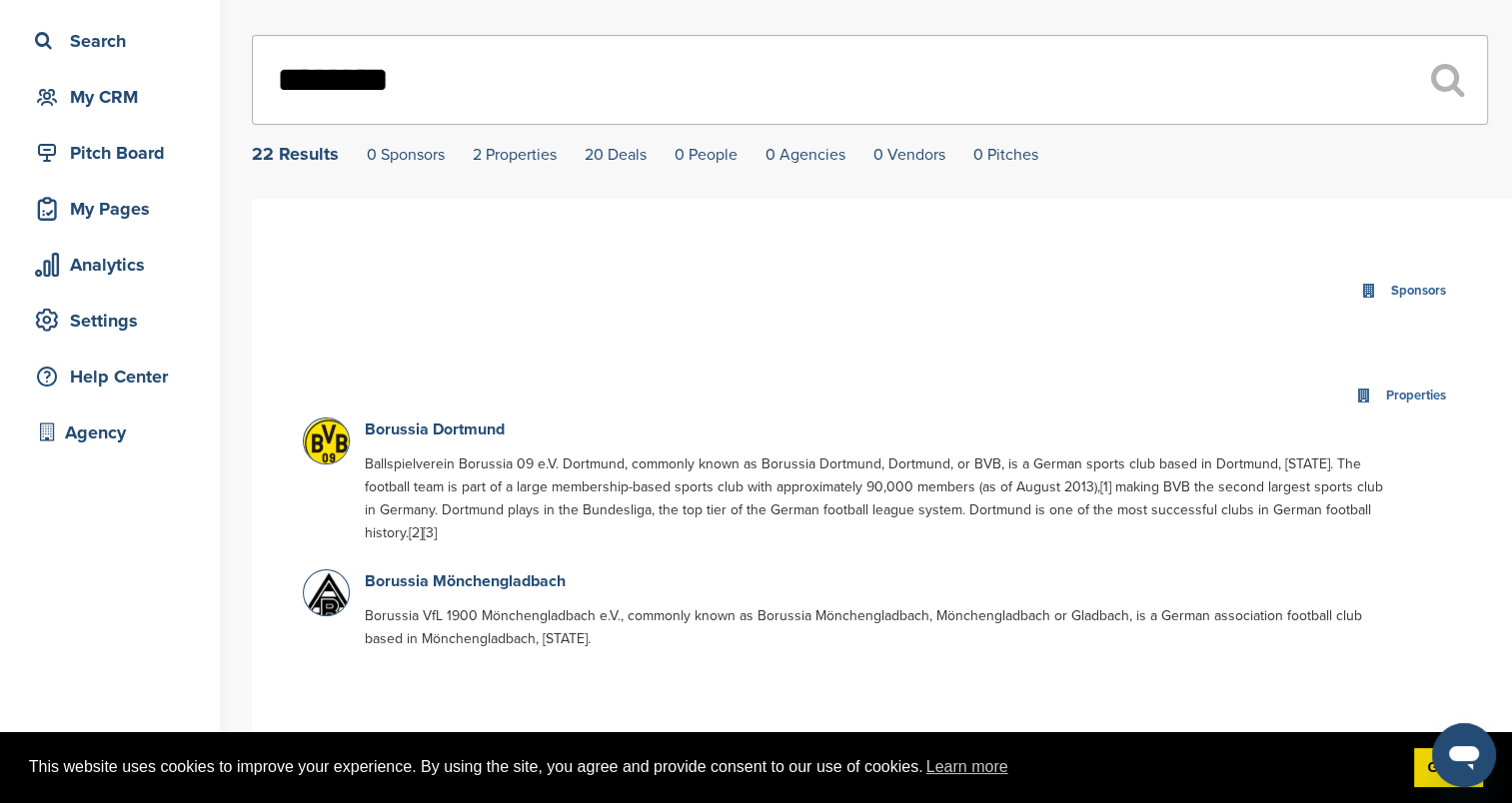 scroll, scrollTop: 100, scrollLeft: 0, axis: vertical 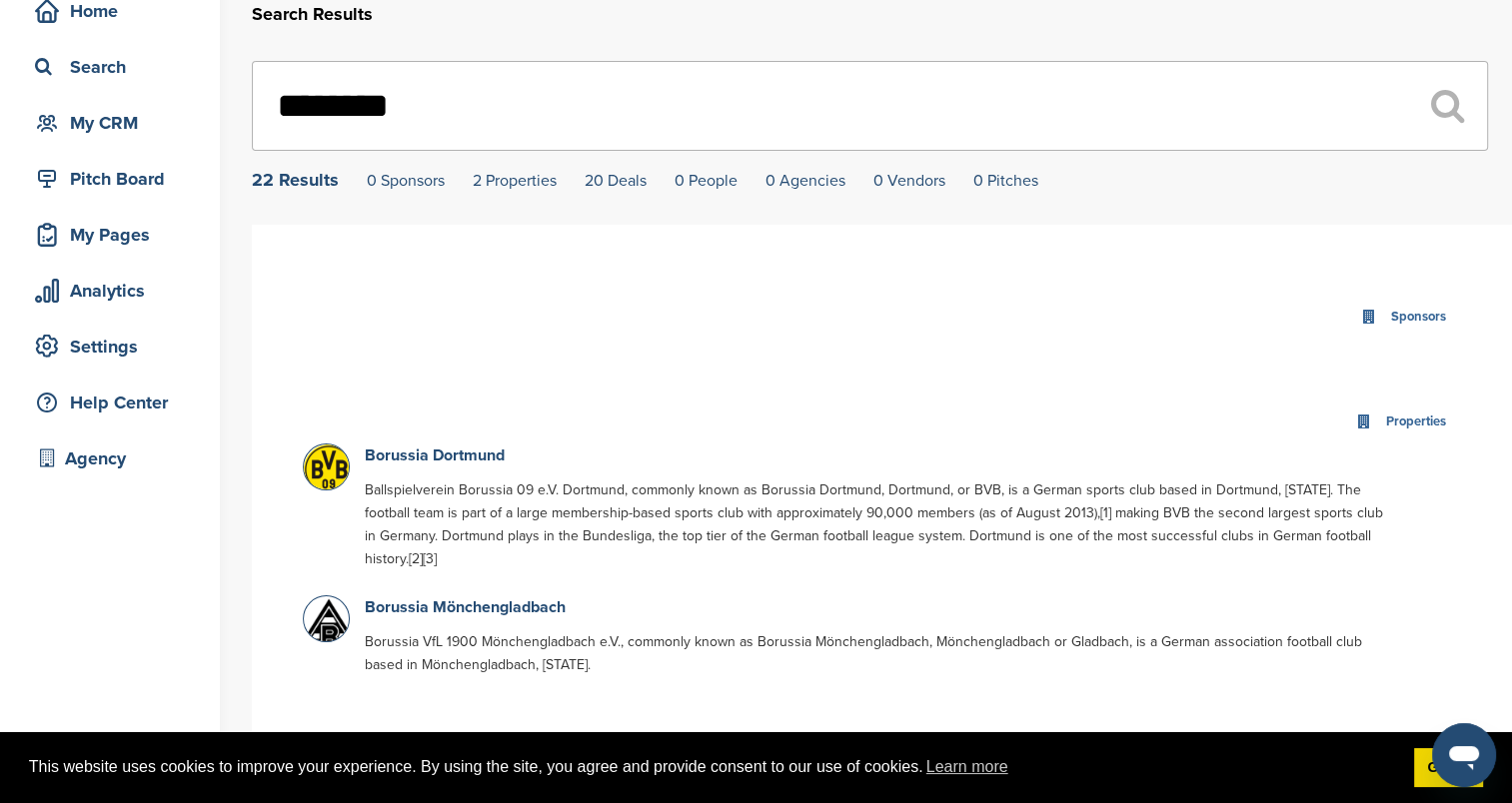 drag, startPoint x: 412, startPoint y: 116, endPoint x: 228, endPoint y: 100, distance: 184.69434 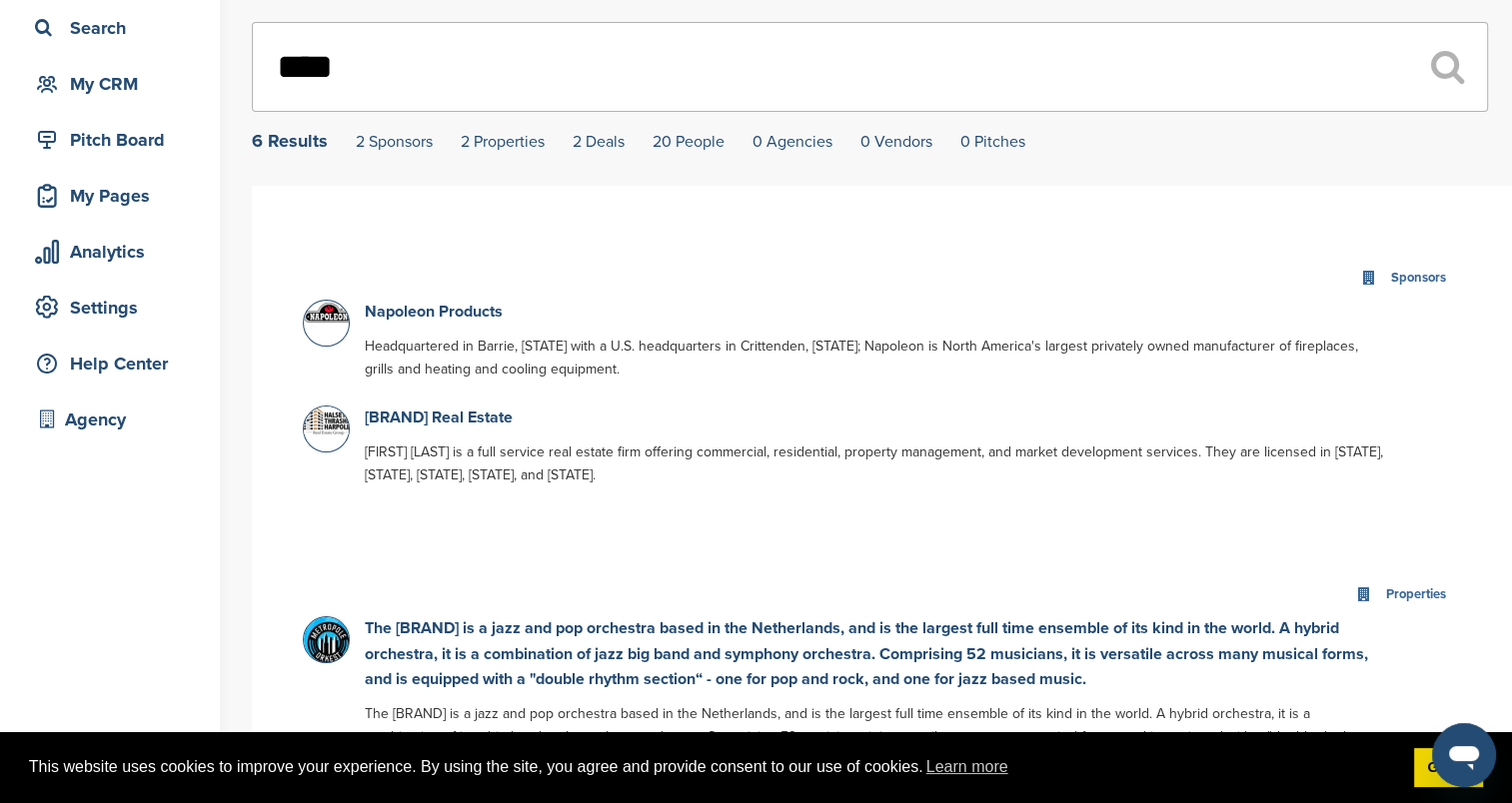 scroll, scrollTop: 100, scrollLeft: 0, axis: vertical 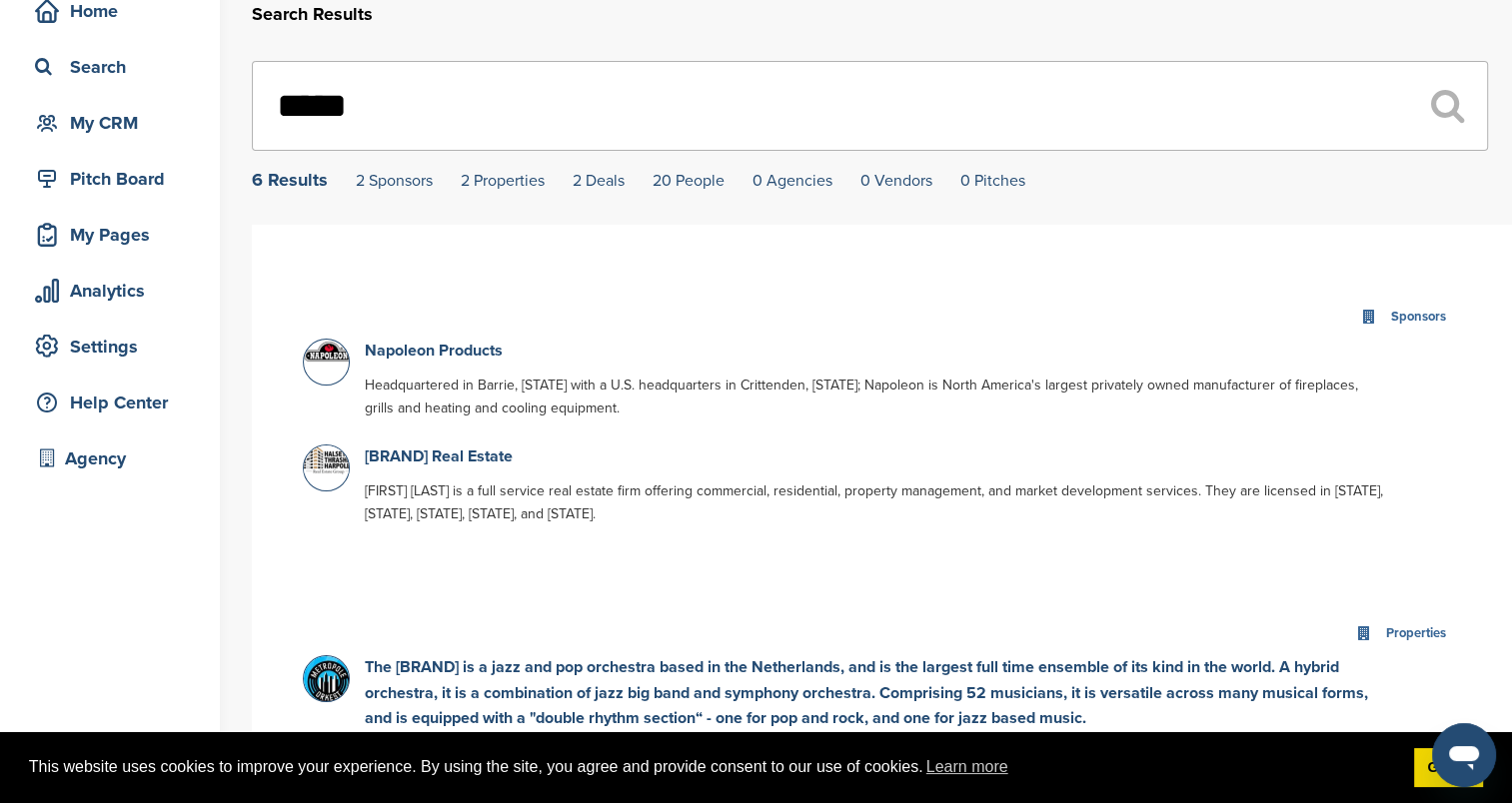 type on "****" 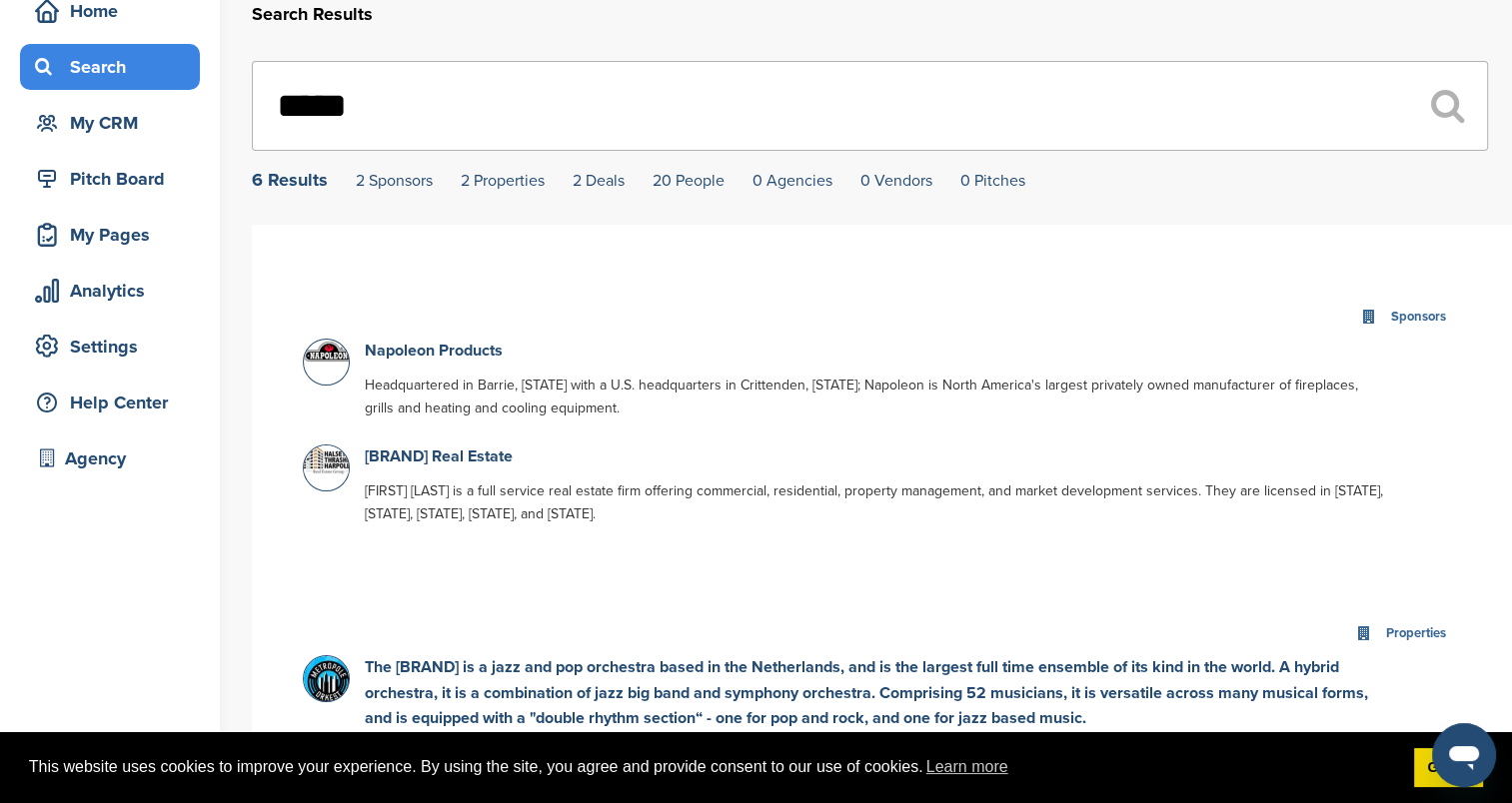 click on "Search" at bounding box center [115, 67] 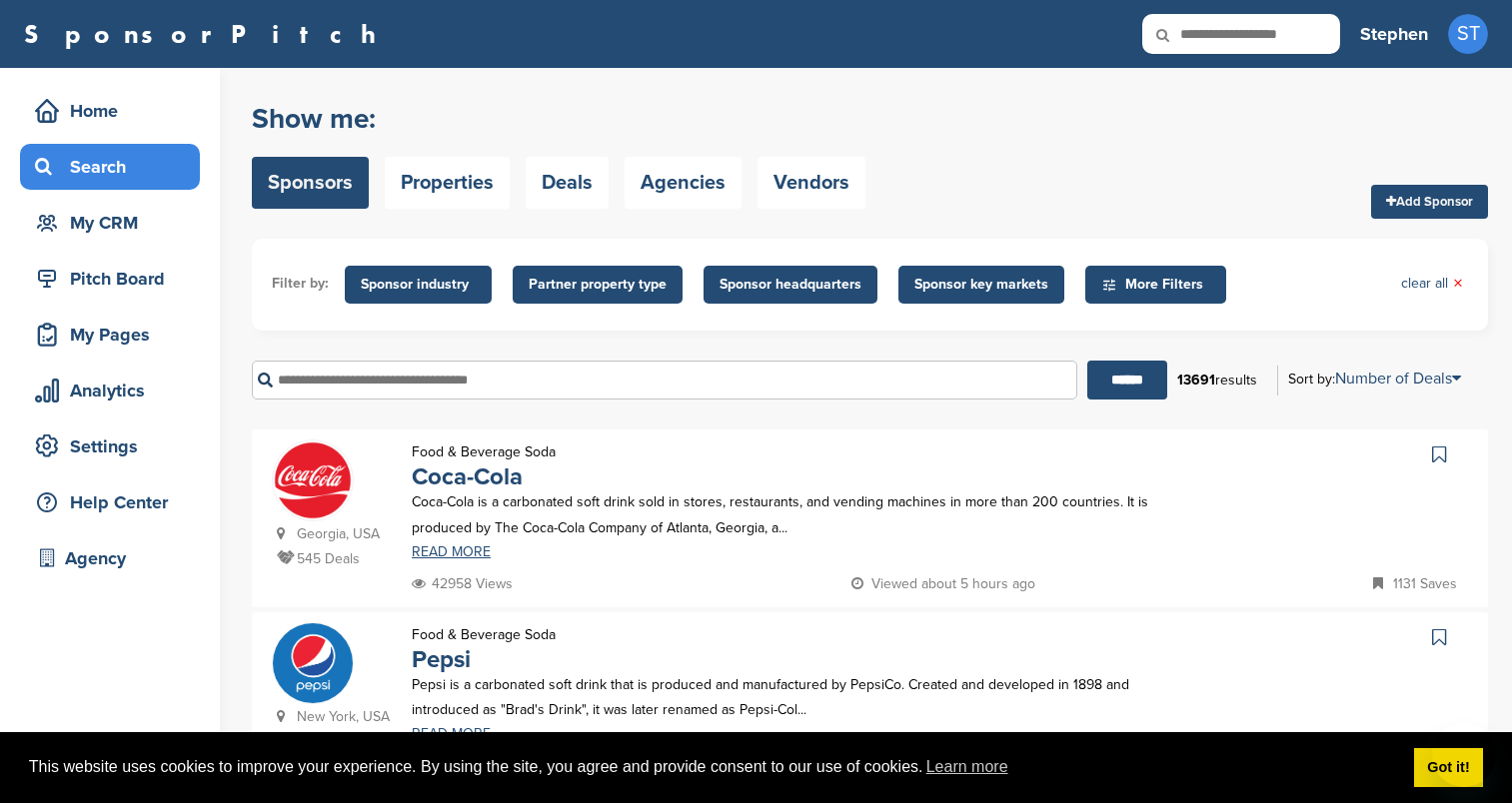 scroll, scrollTop: 0, scrollLeft: 0, axis: both 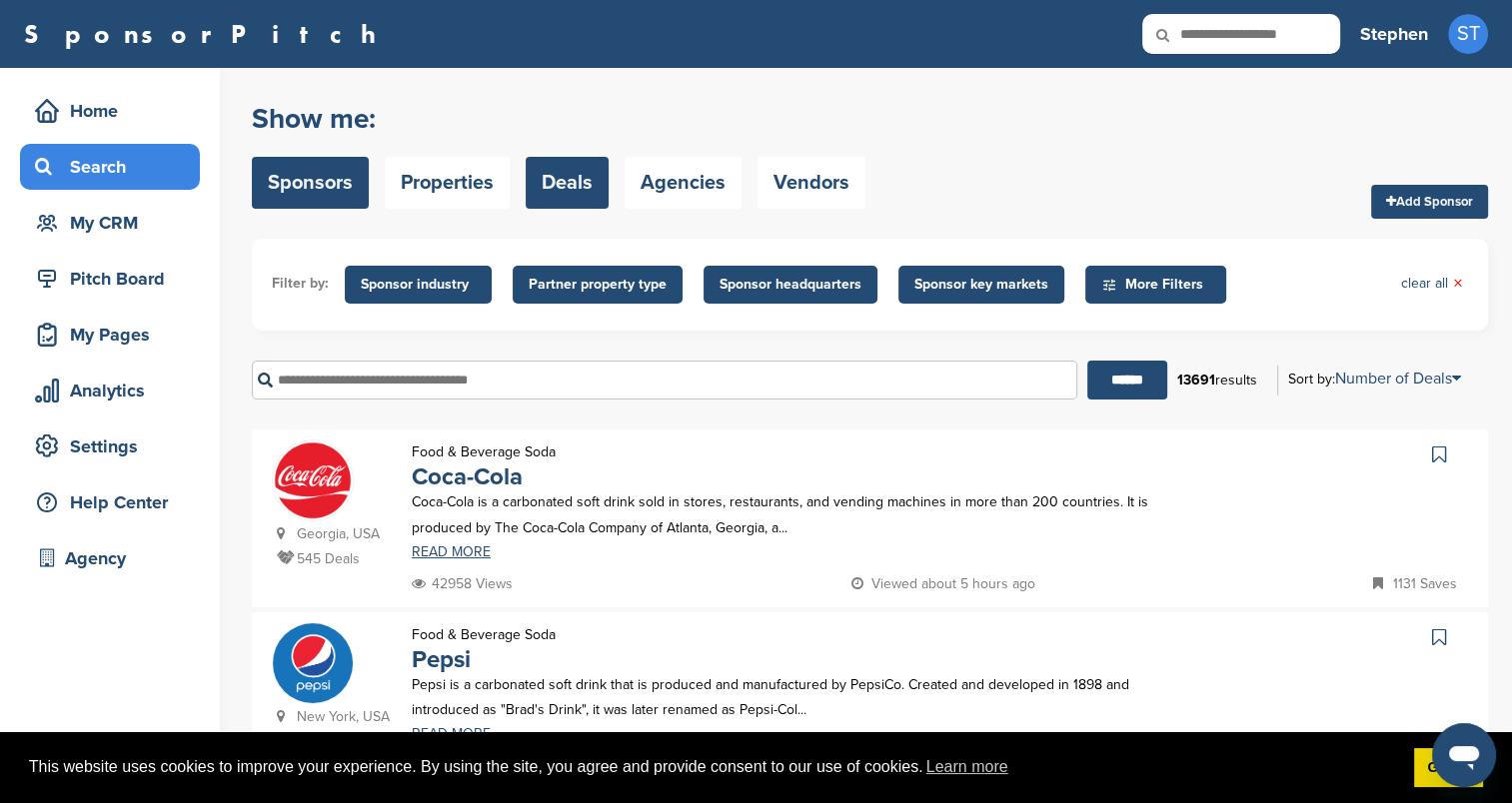 click on "Deals" at bounding box center [567, 183] 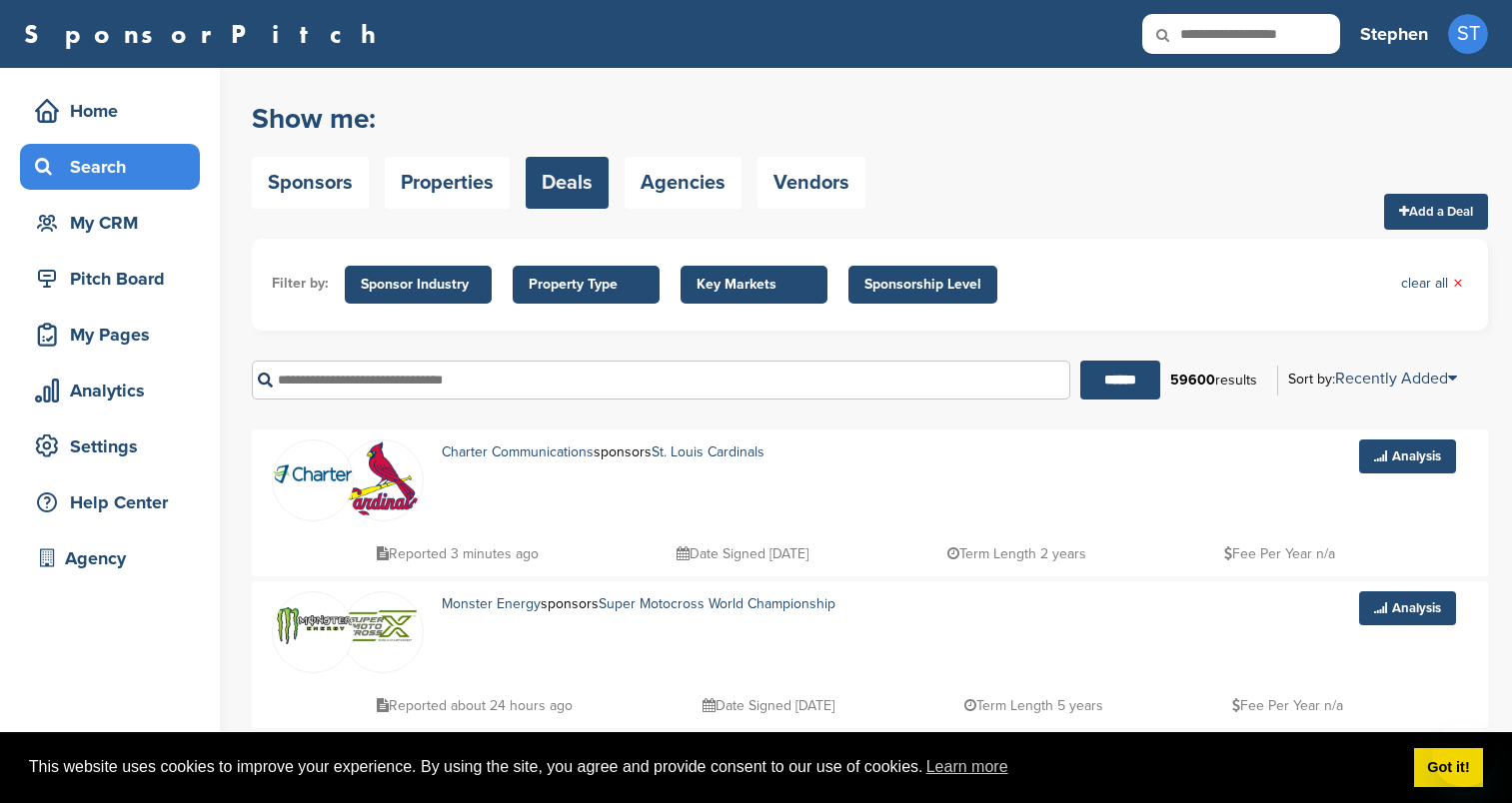 scroll, scrollTop: 0, scrollLeft: 0, axis: both 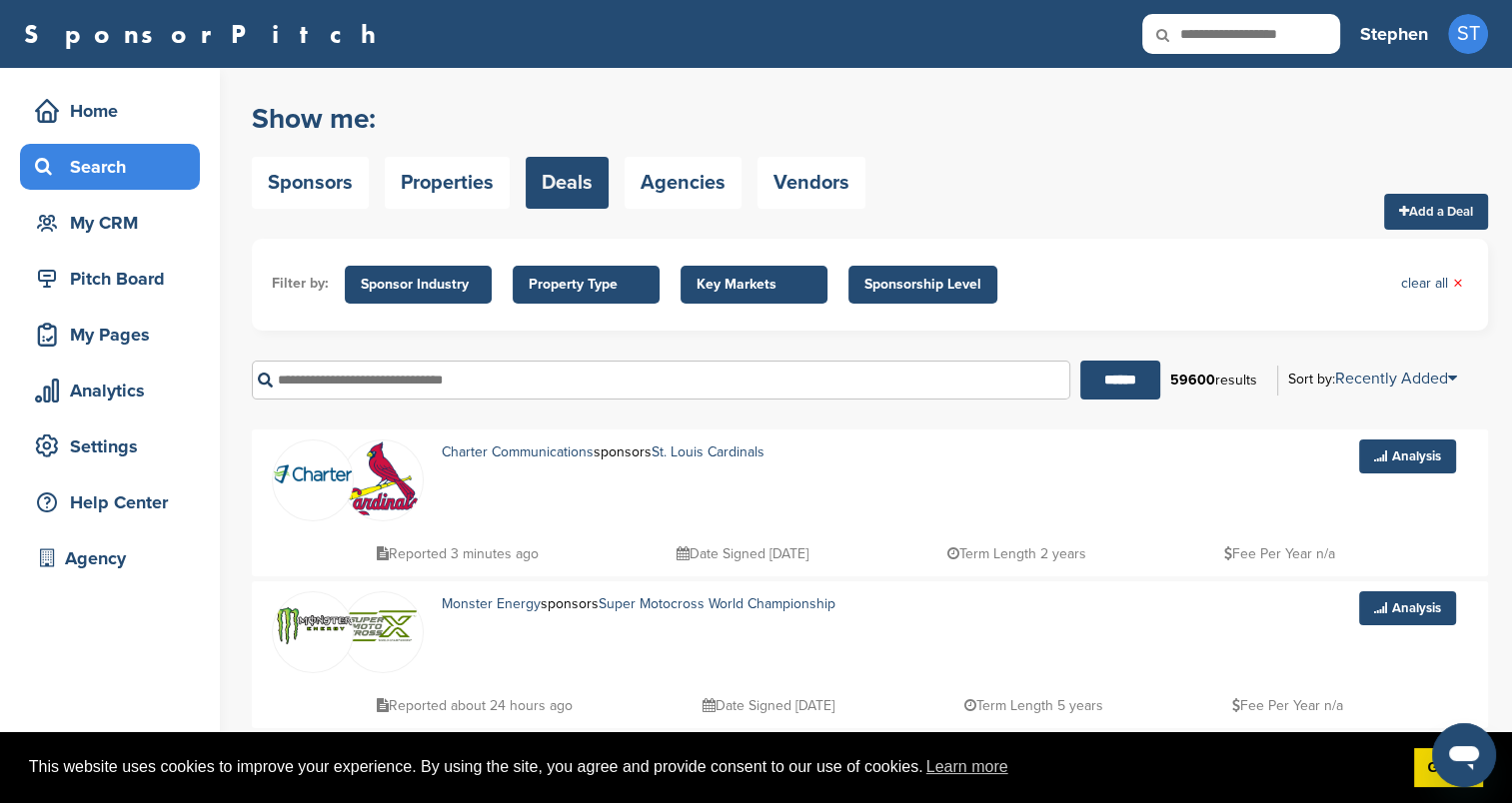 click at bounding box center (1241, 34) 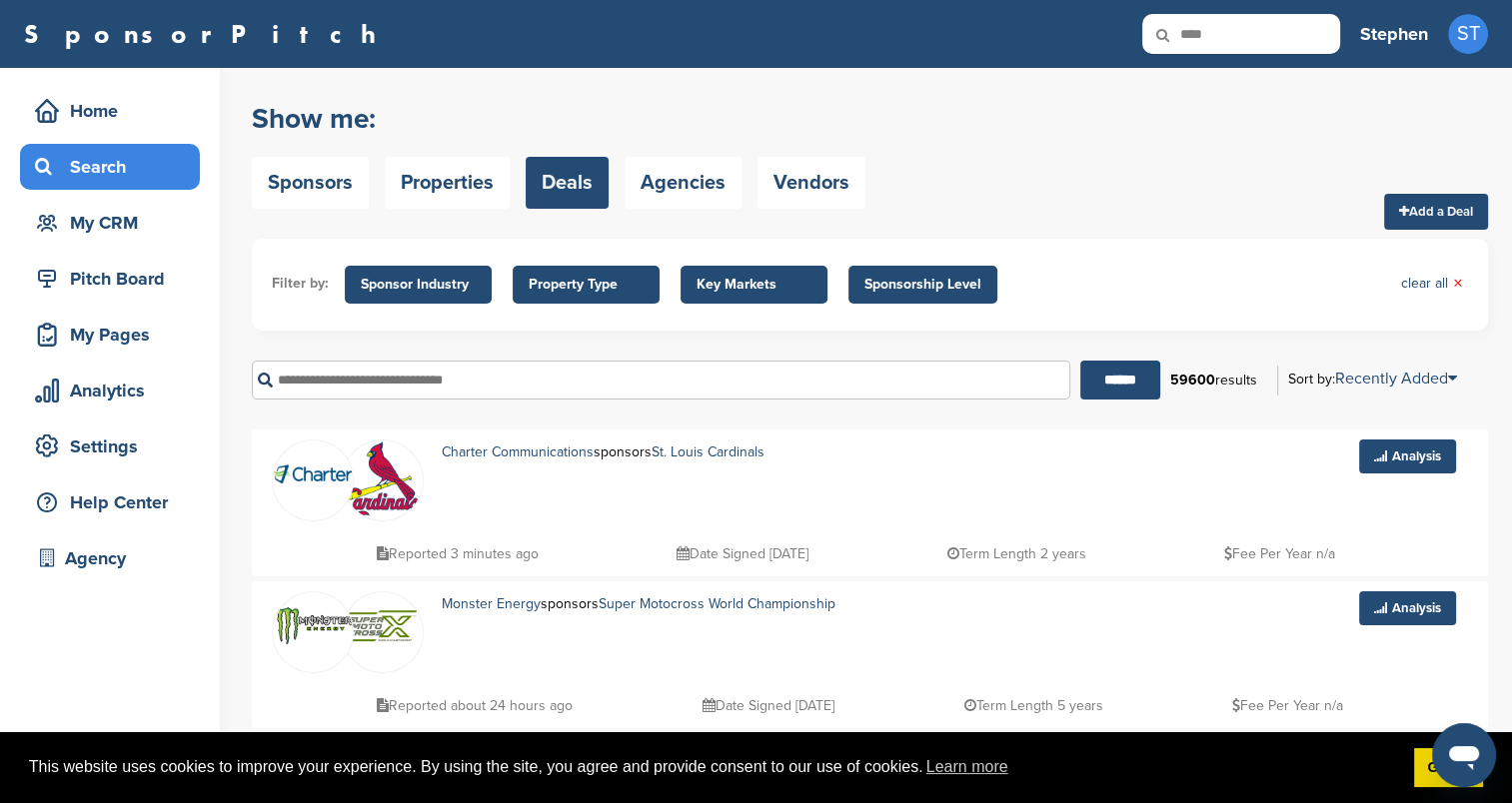 type on "****" 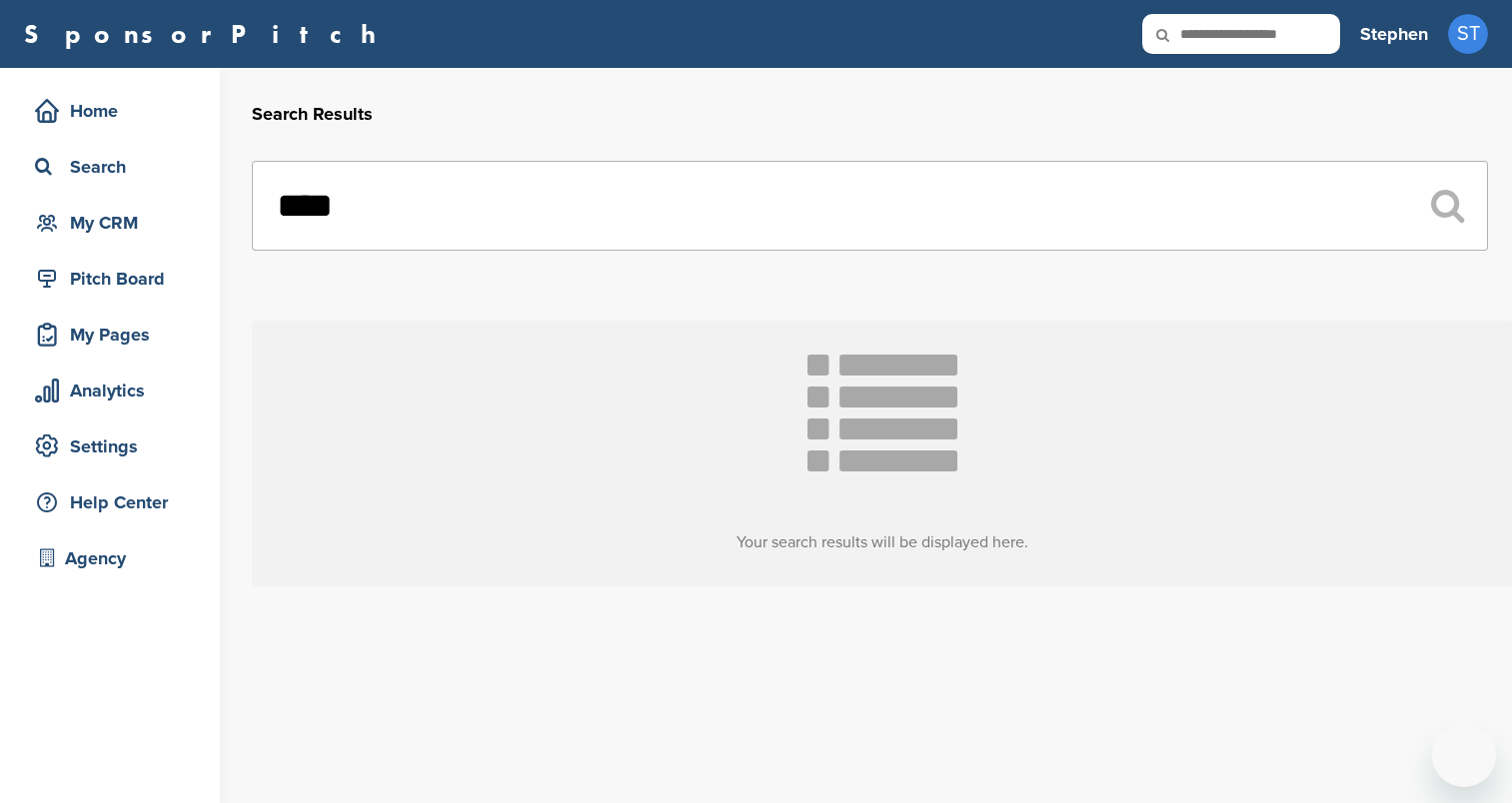 scroll, scrollTop: 0, scrollLeft: 0, axis: both 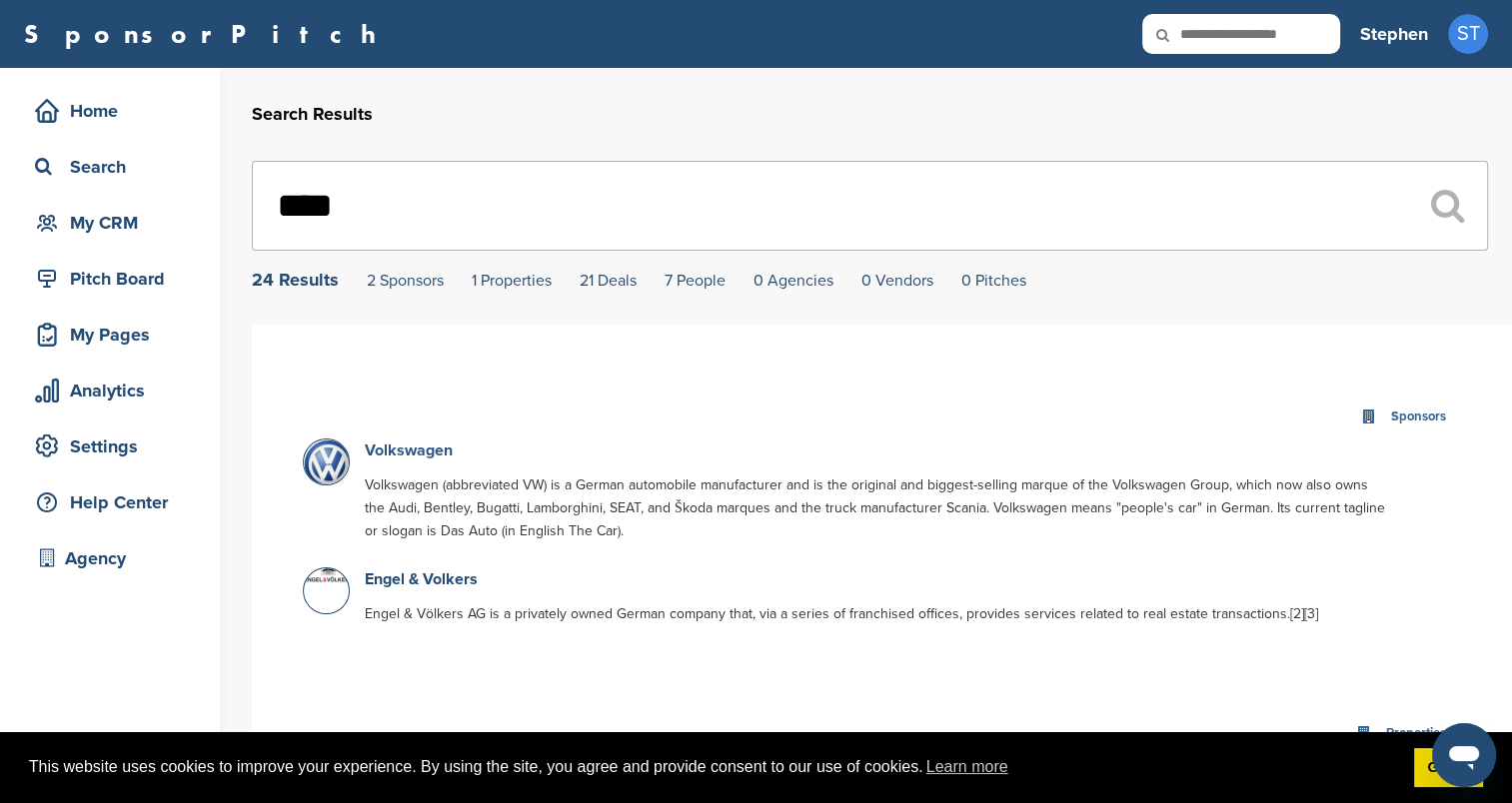 click on "Volkswagen" at bounding box center (409, 450) 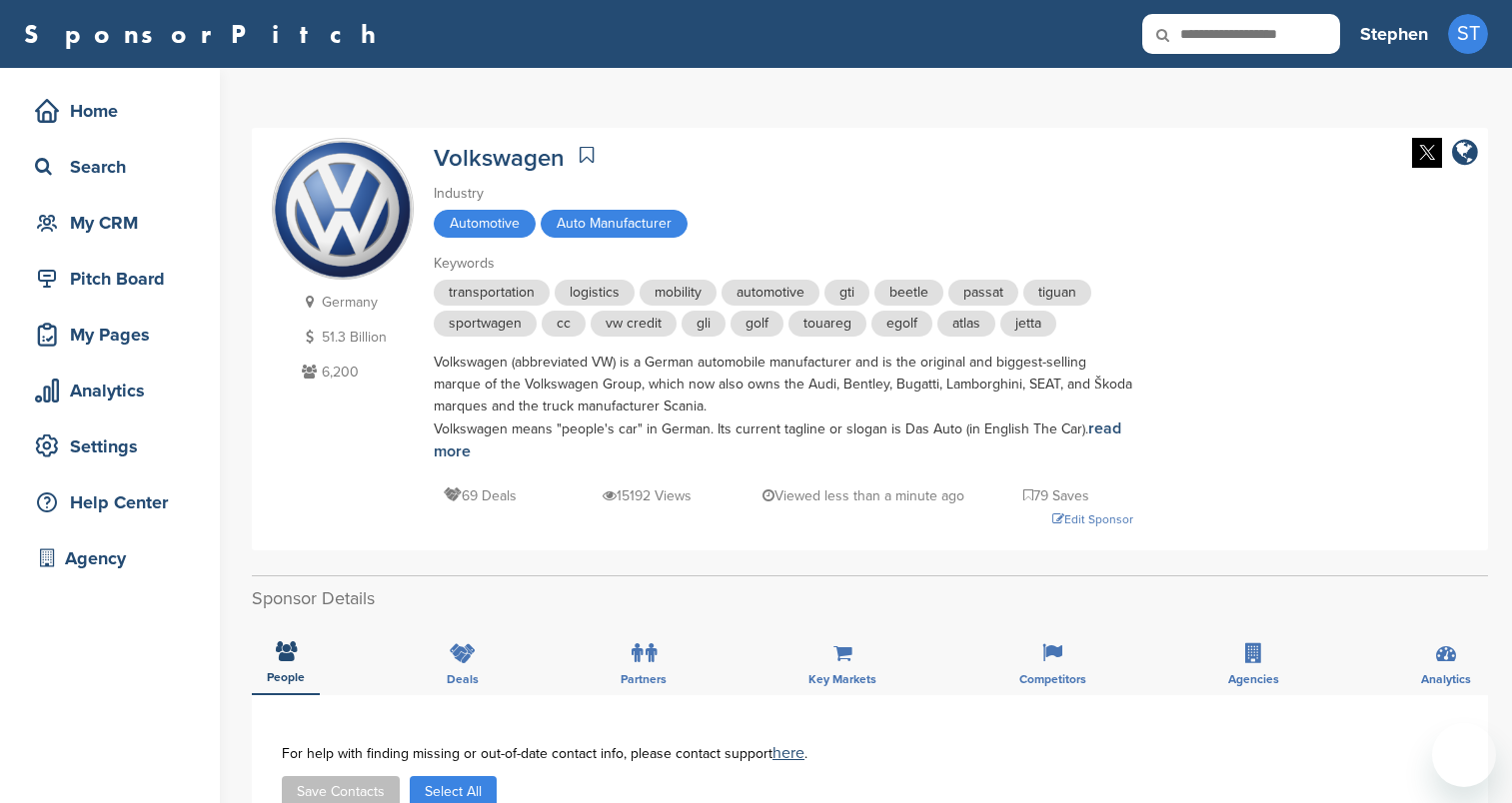 scroll, scrollTop: 0, scrollLeft: 0, axis: both 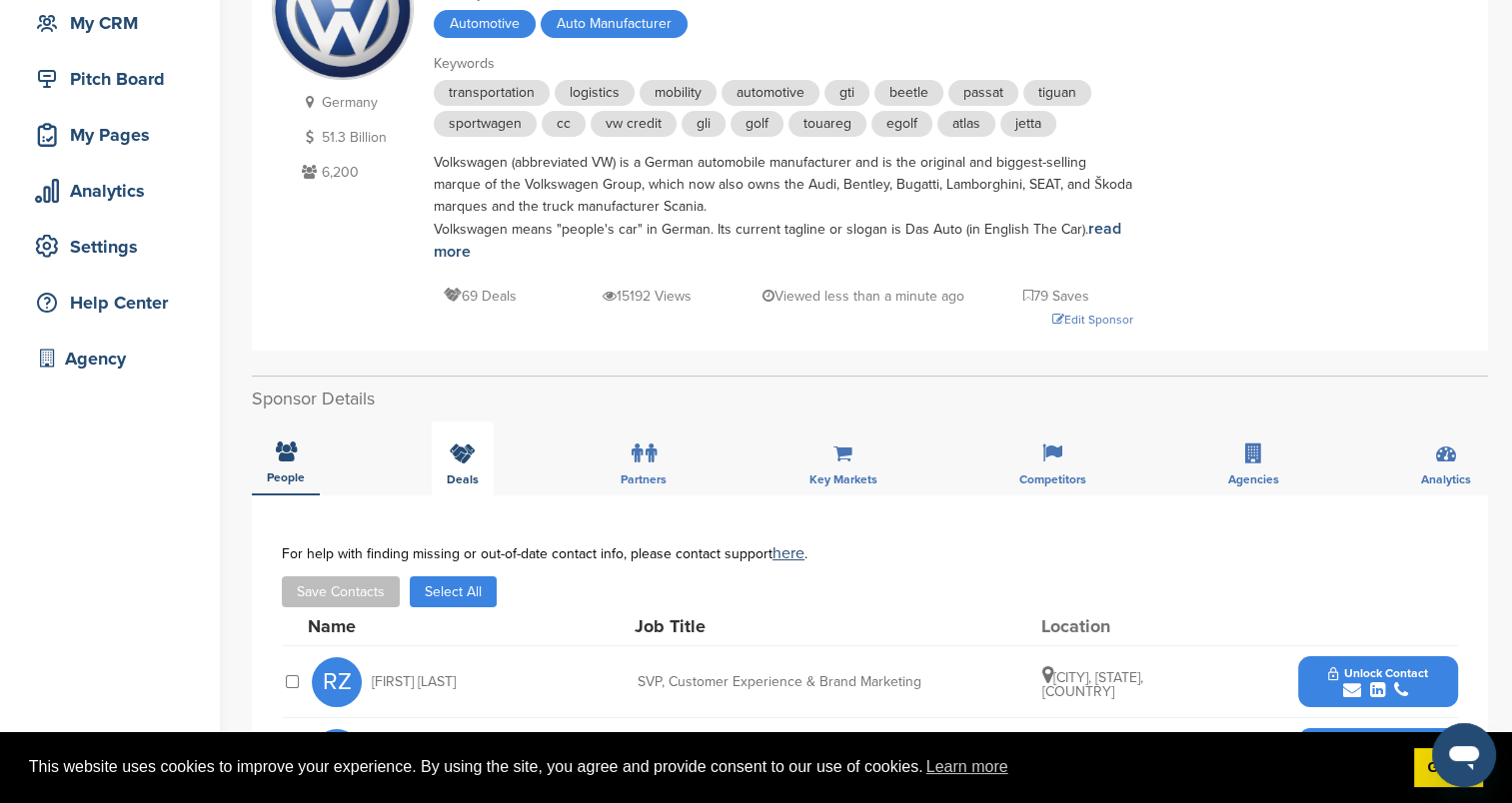 click at bounding box center [463, 453] 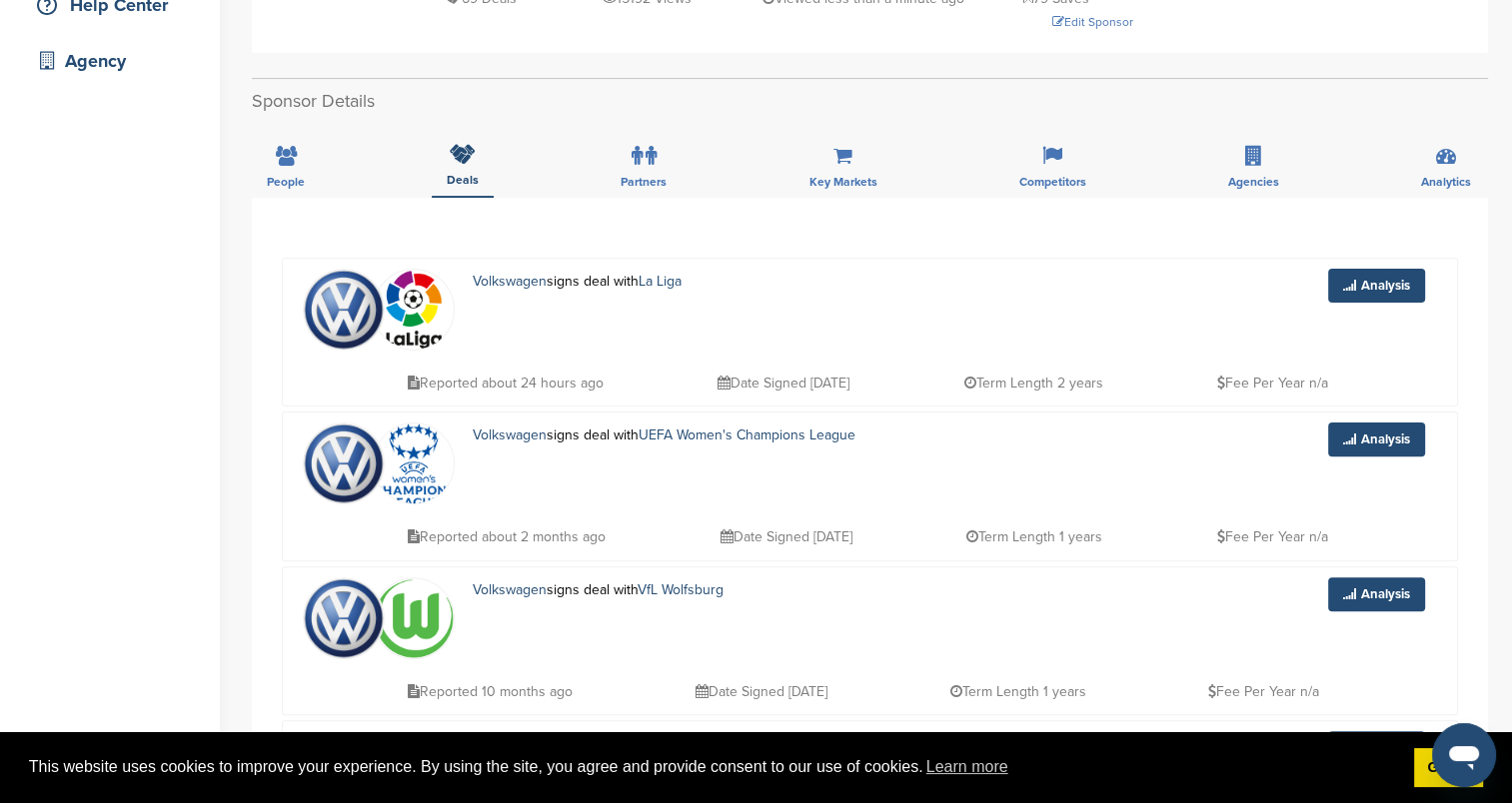 scroll, scrollTop: 499, scrollLeft: 0, axis: vertical 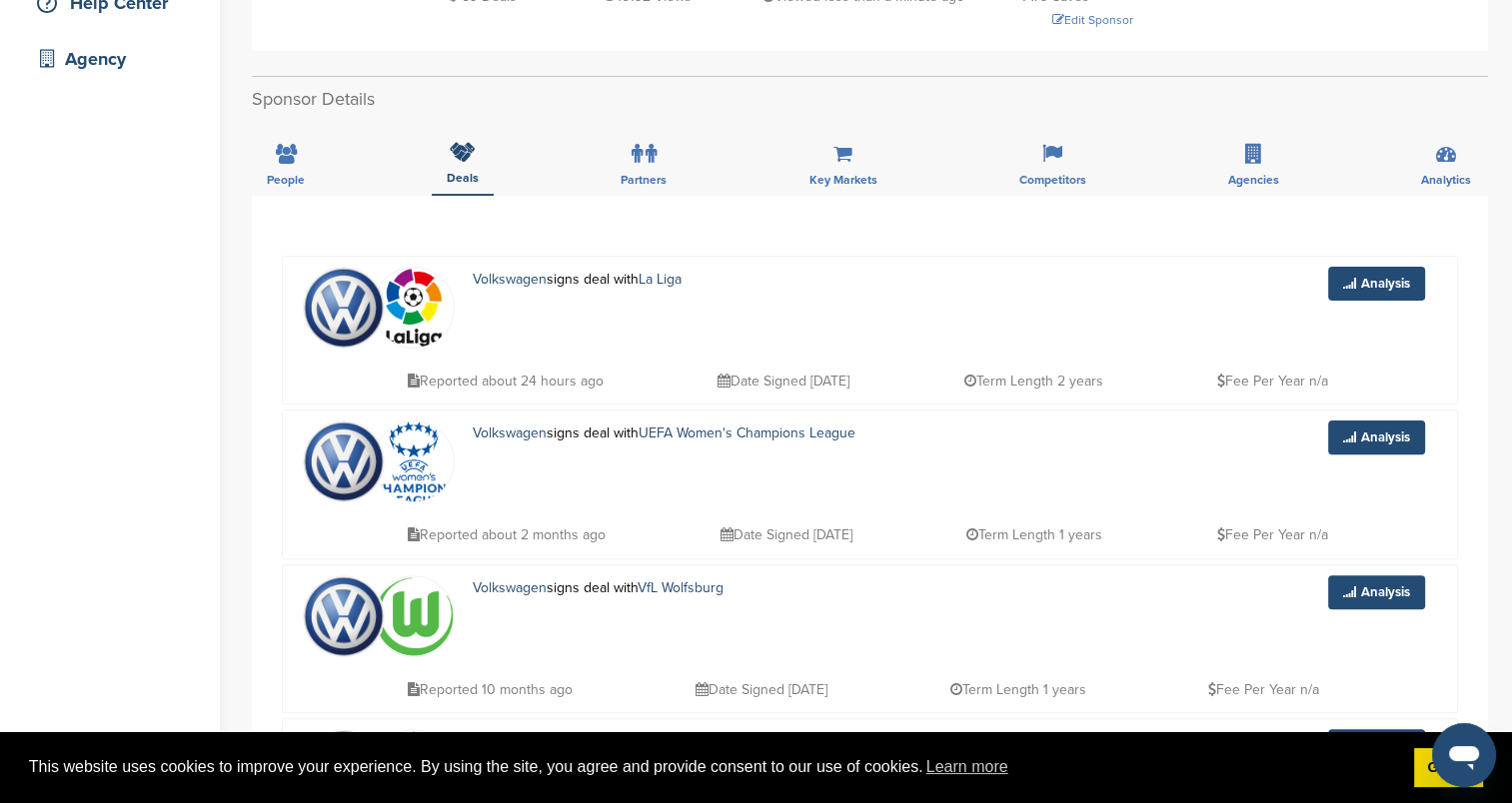 click on "Analysis" at bounding box center (1314, 284) 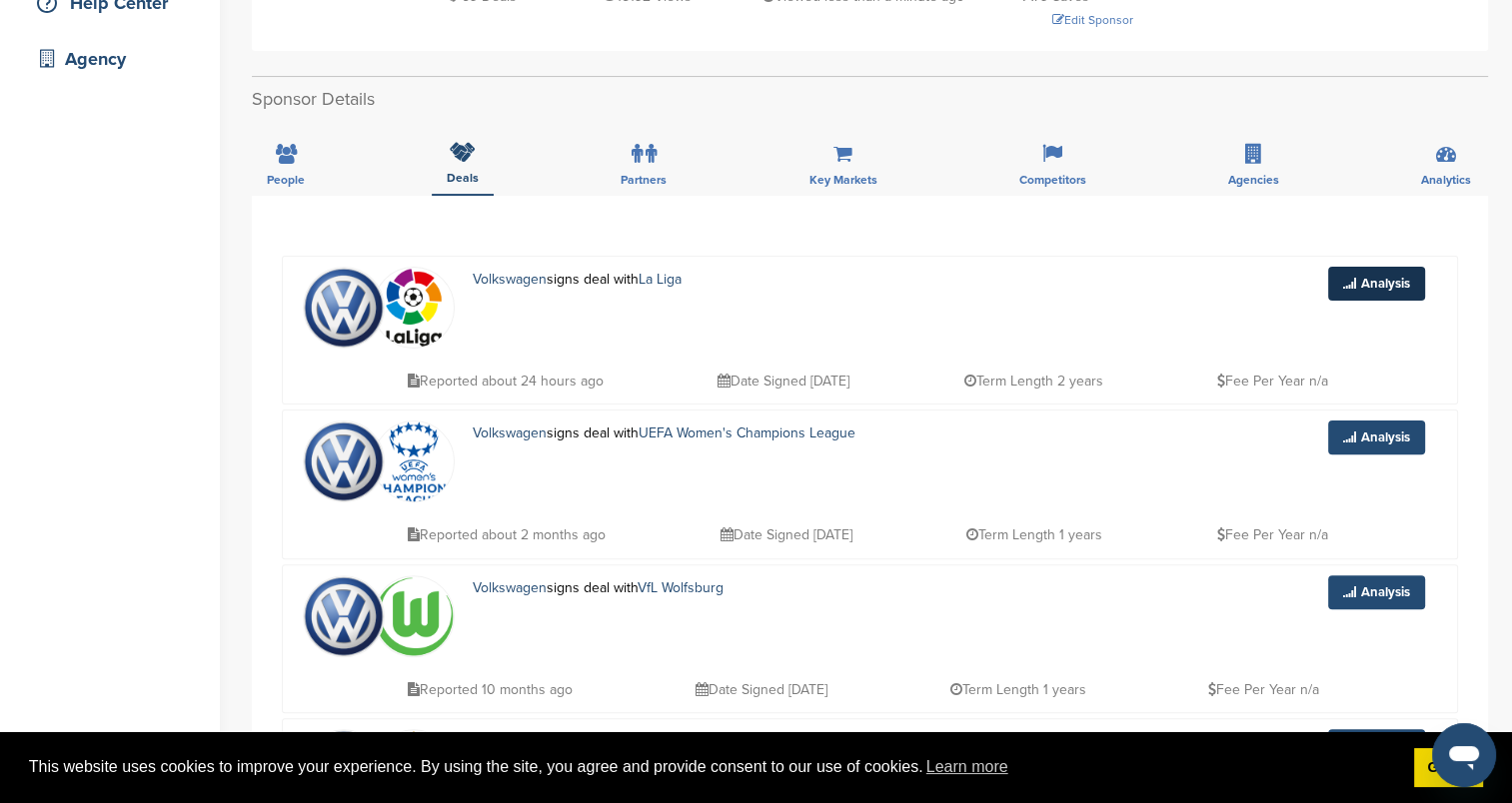 click on "Analysis" at bounding box center (1376, 284) 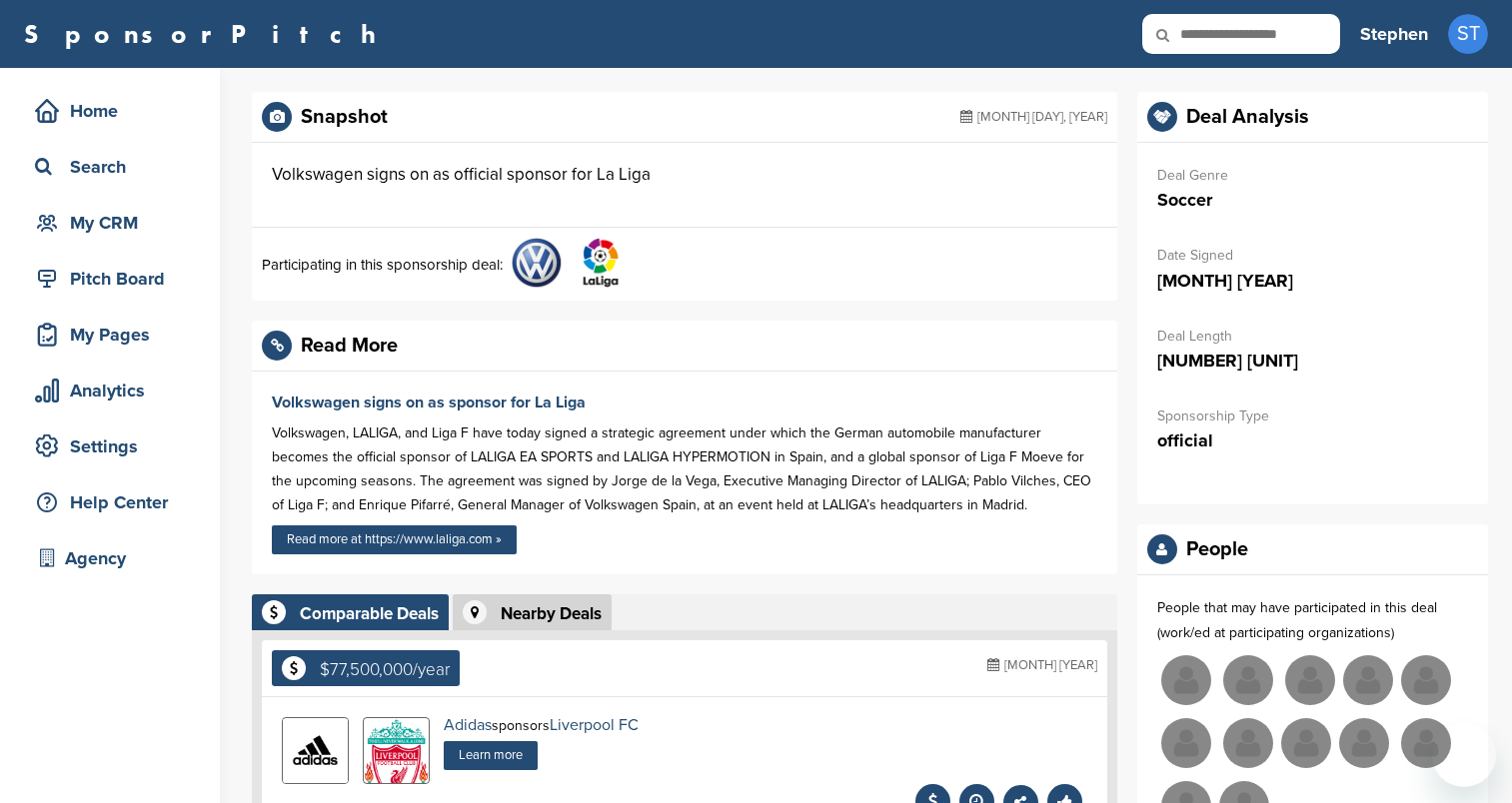 scroll, scrollTop: 0, scrollLeft: 0, axis: both 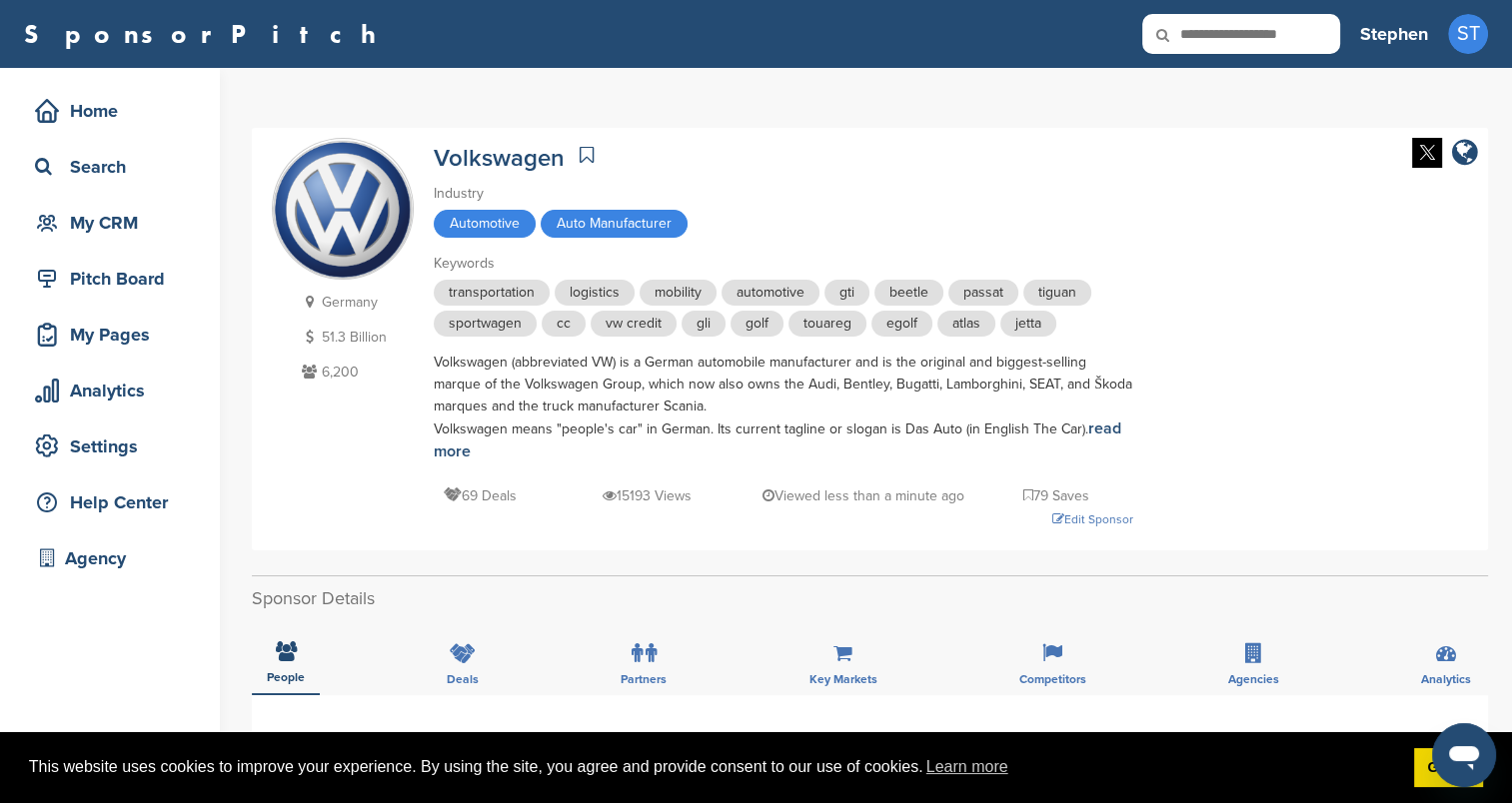 click at bounding box center (1241, 34) 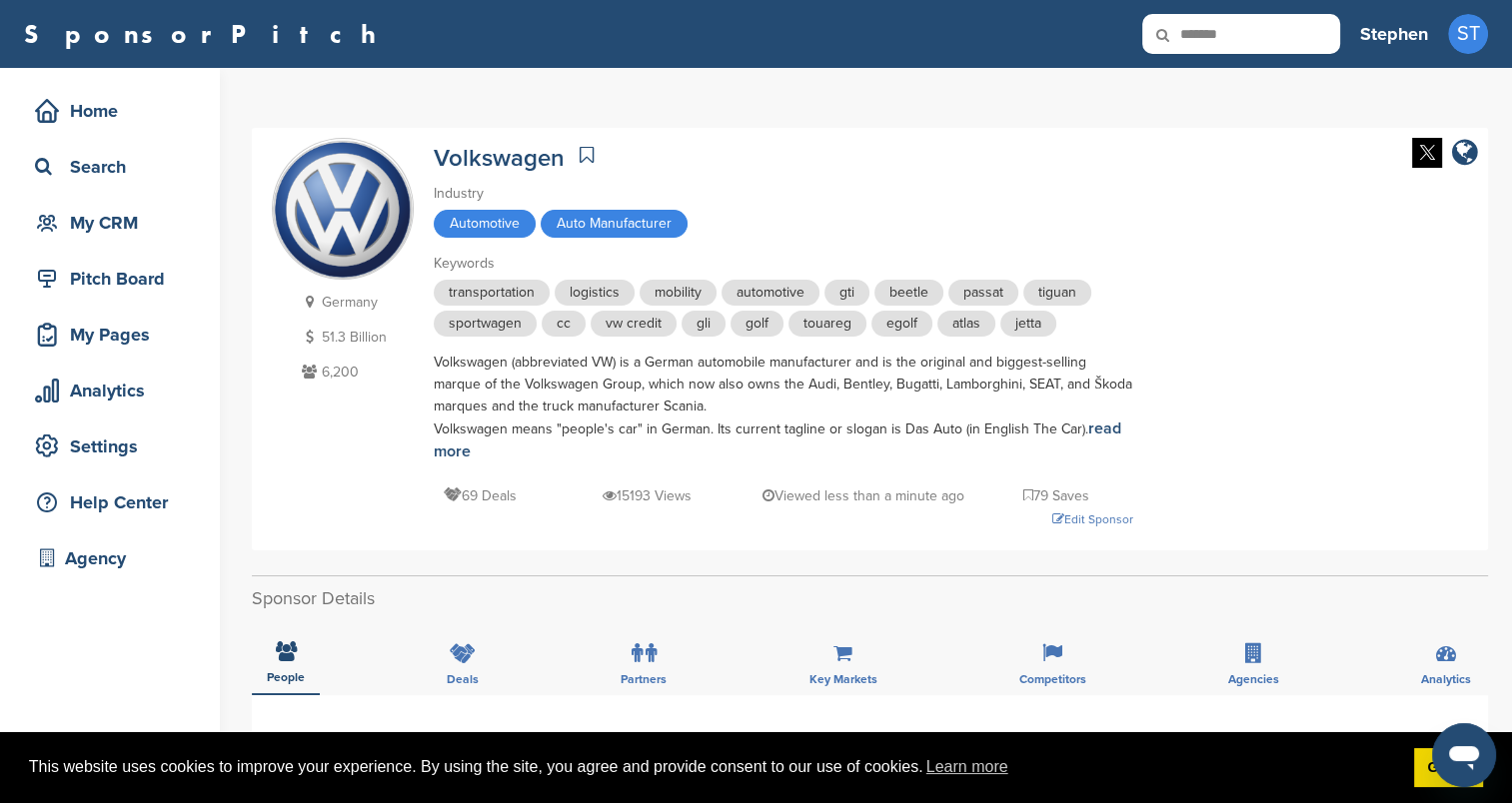 type on "*******" 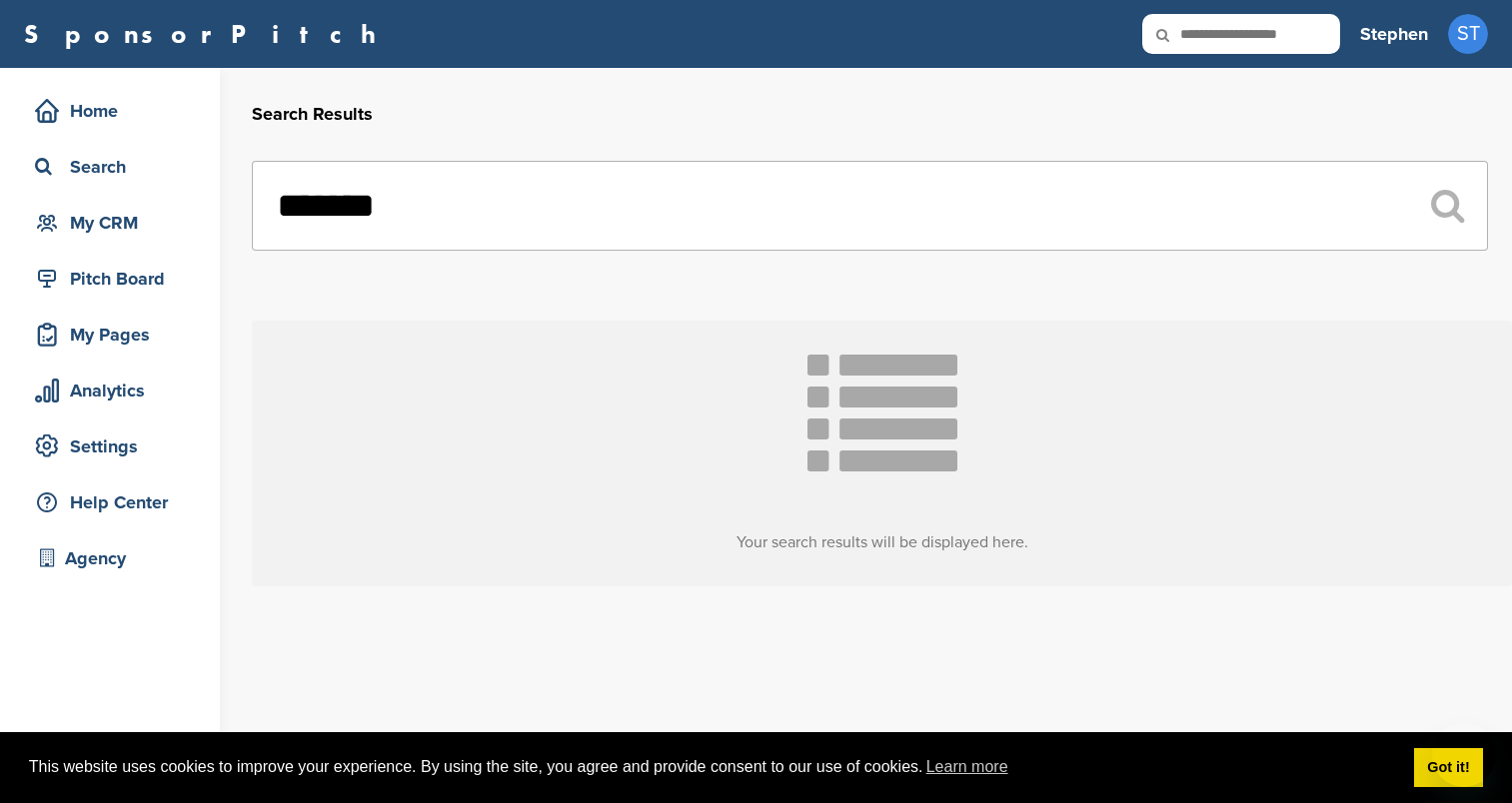scroll, scrollTop: 0, scrollLeft: 0, axis: both 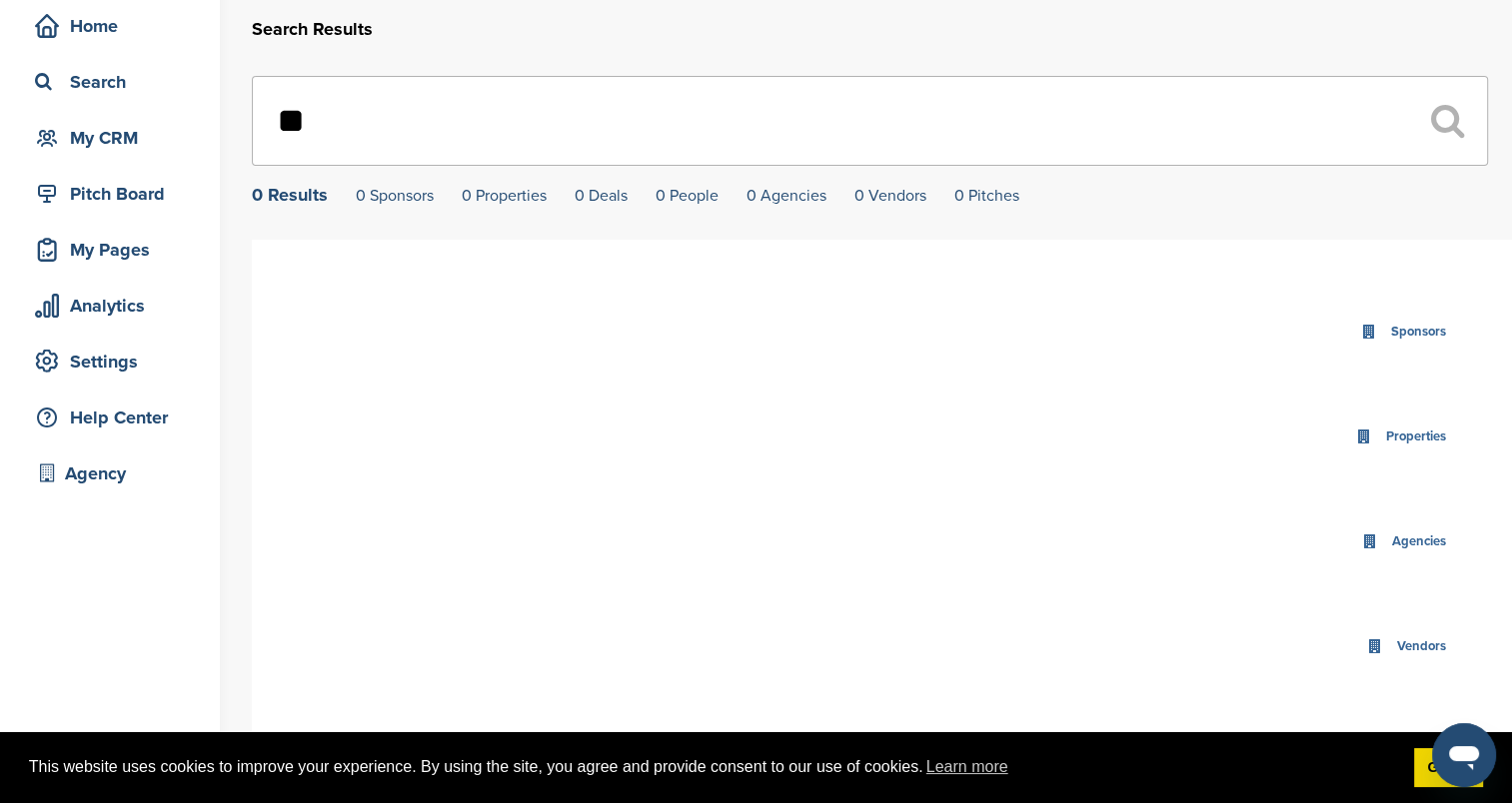 type on "*" 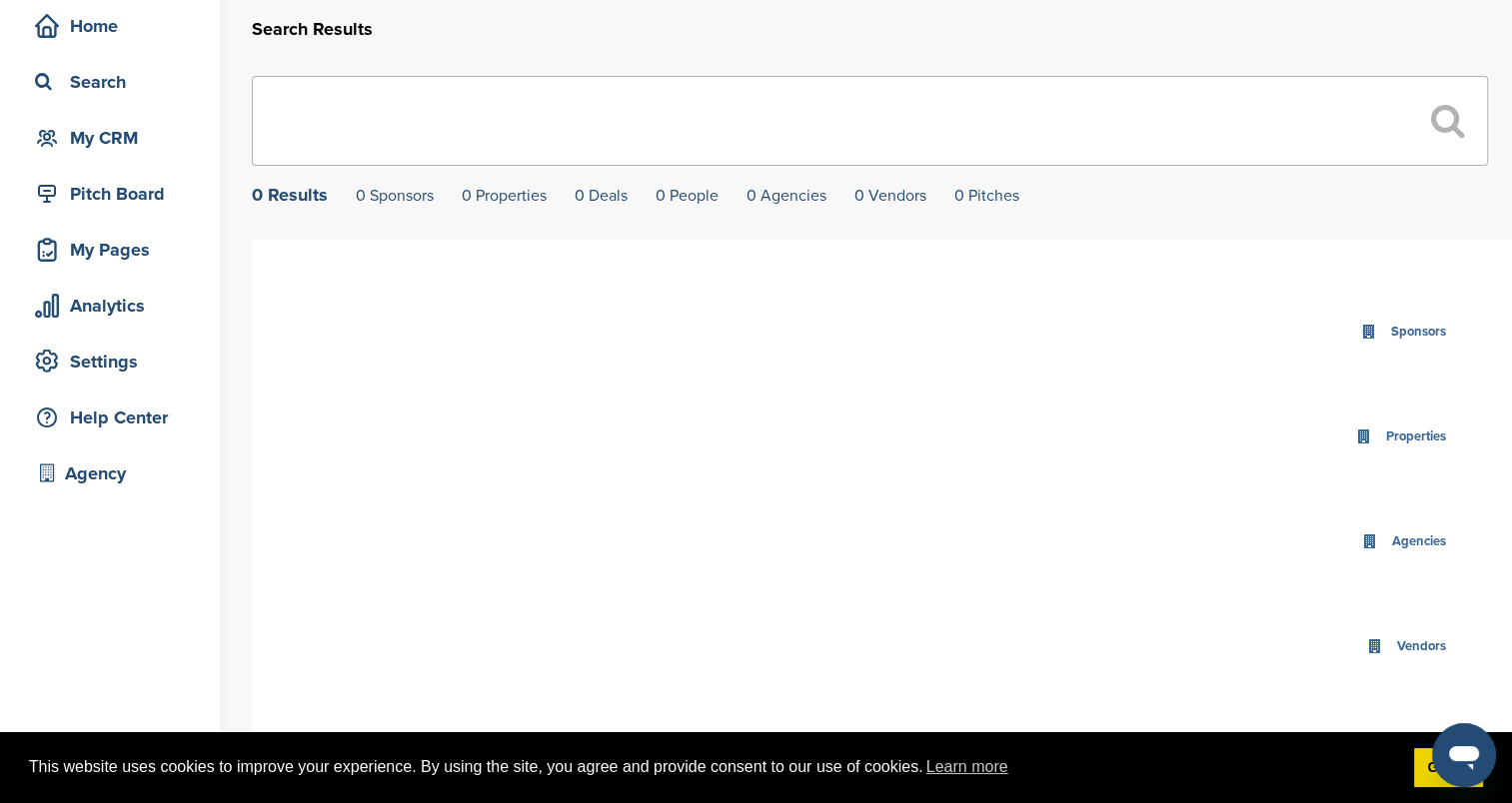 type 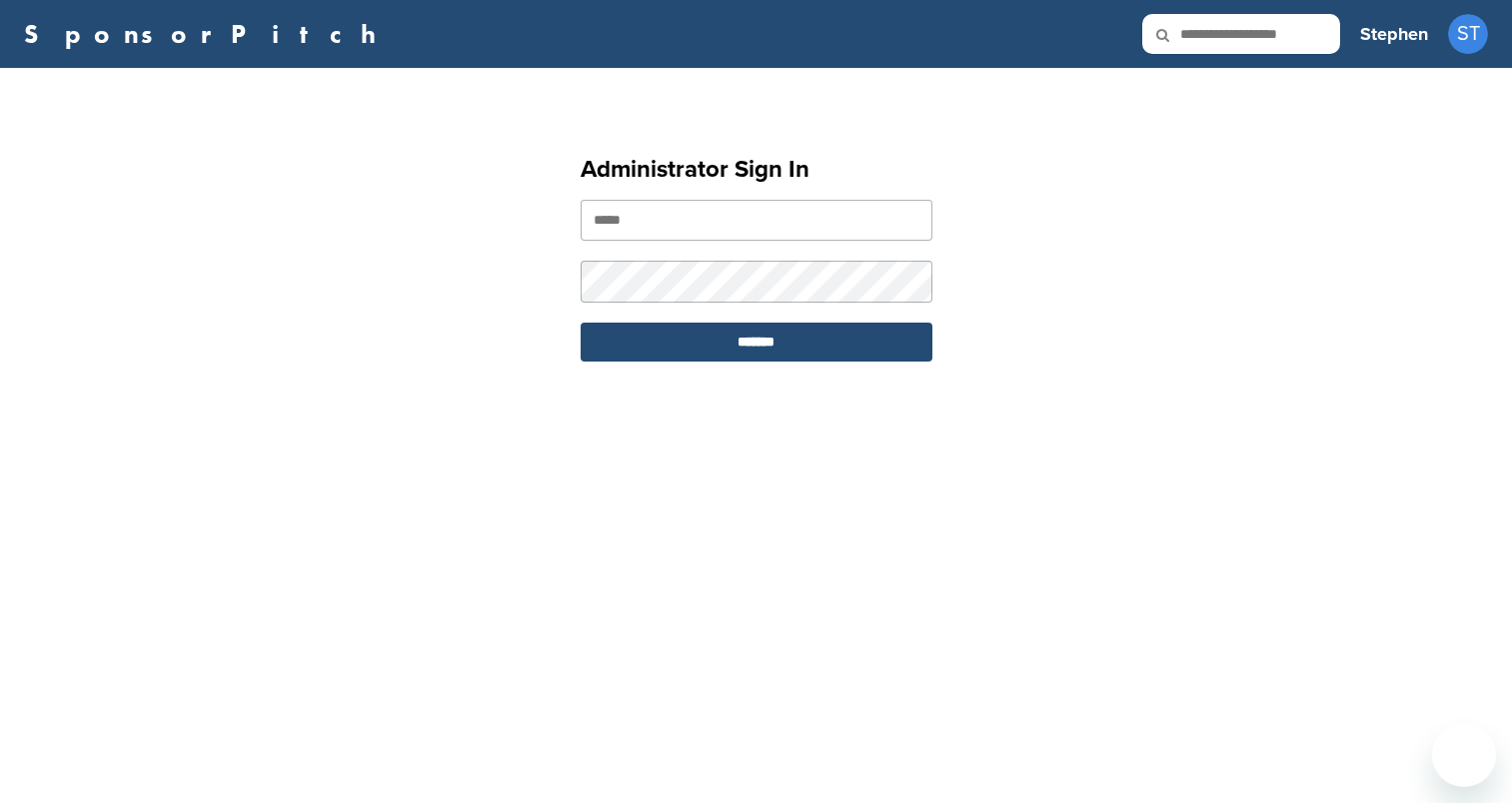 scroll, scrollTop: 0, scrollLeft: 0, axis: both 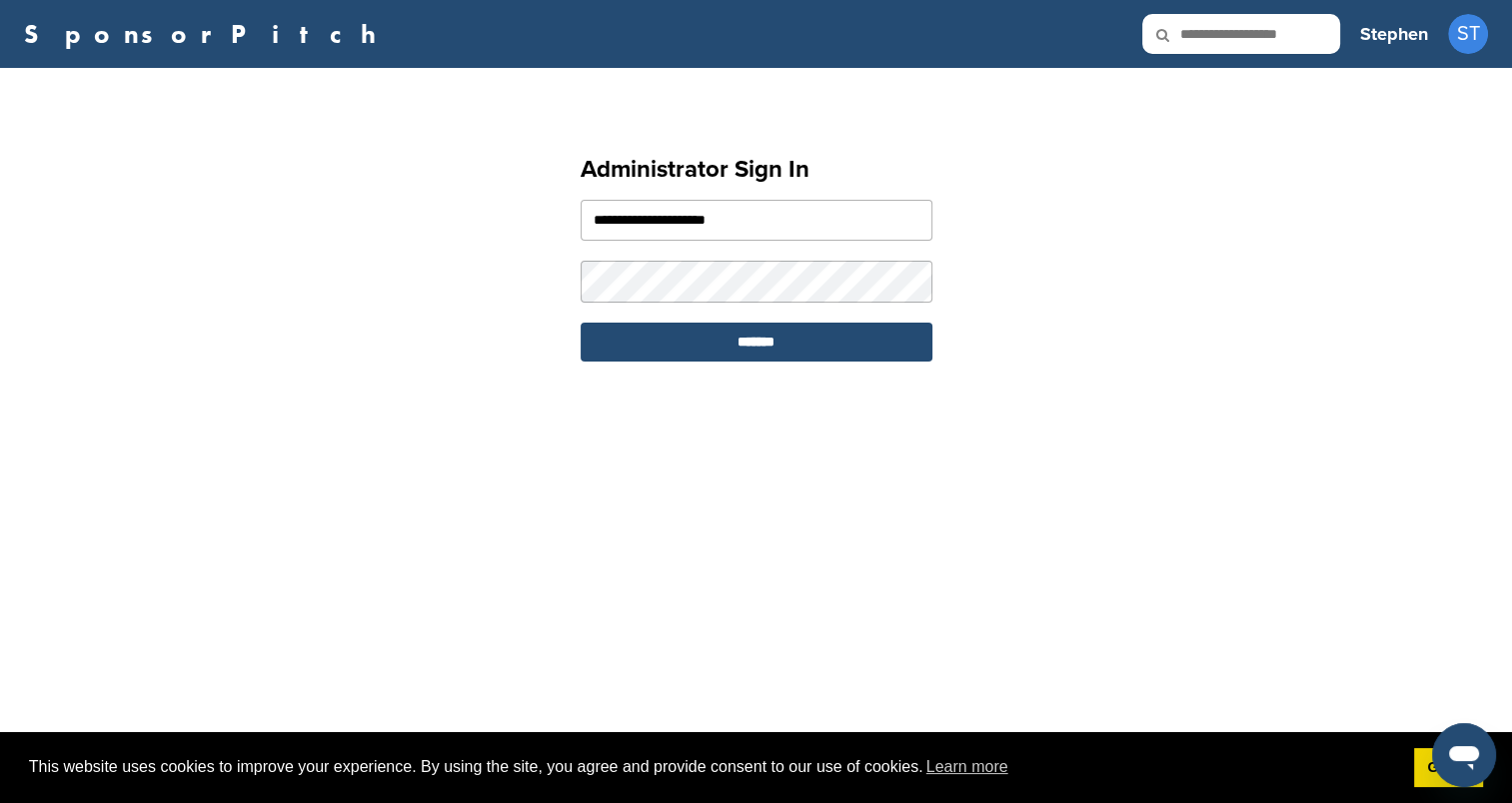 click on "**********" at bounding box center [756, 220] 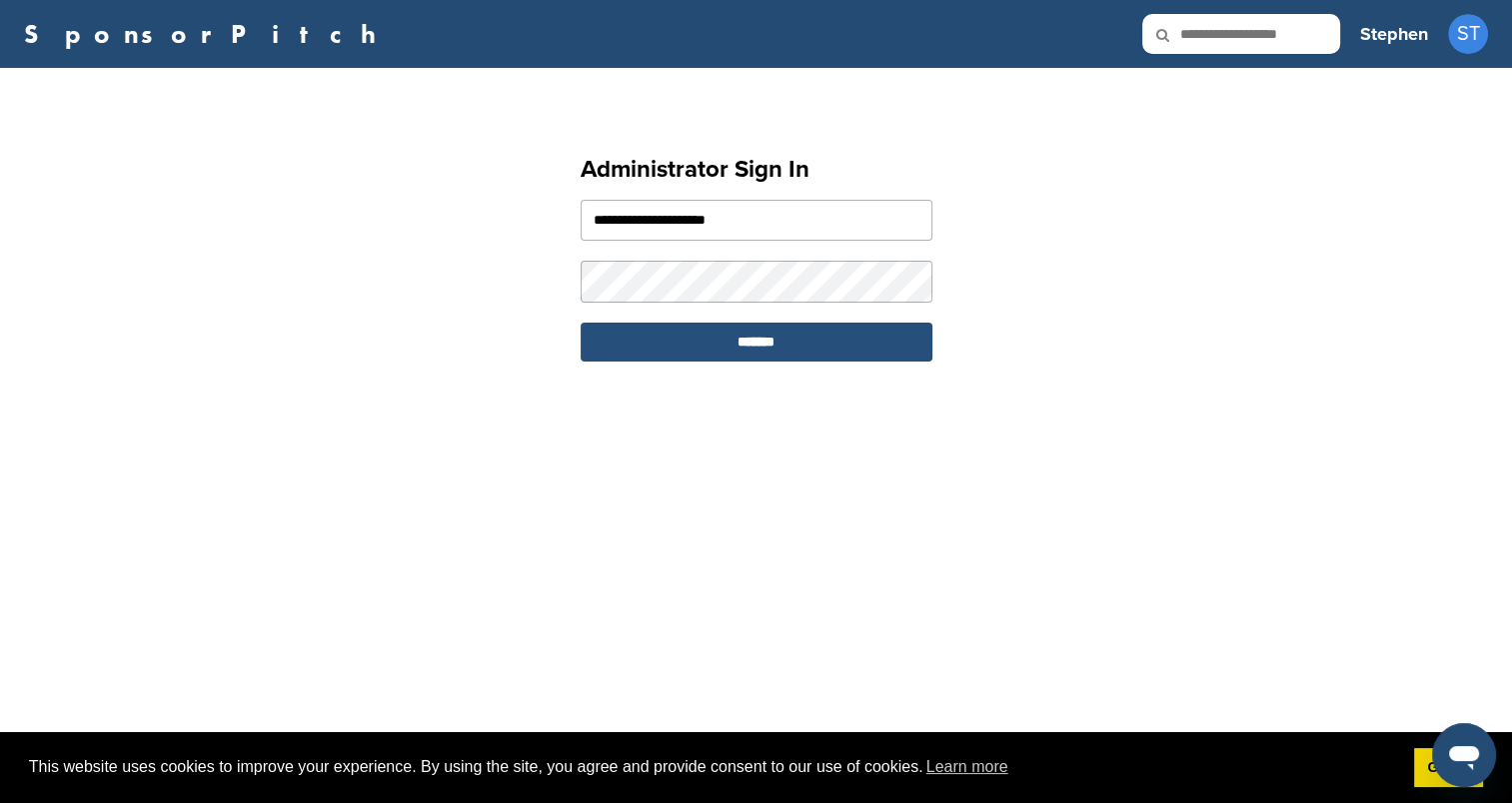 click on "*******" at bounding box center (756, 342) 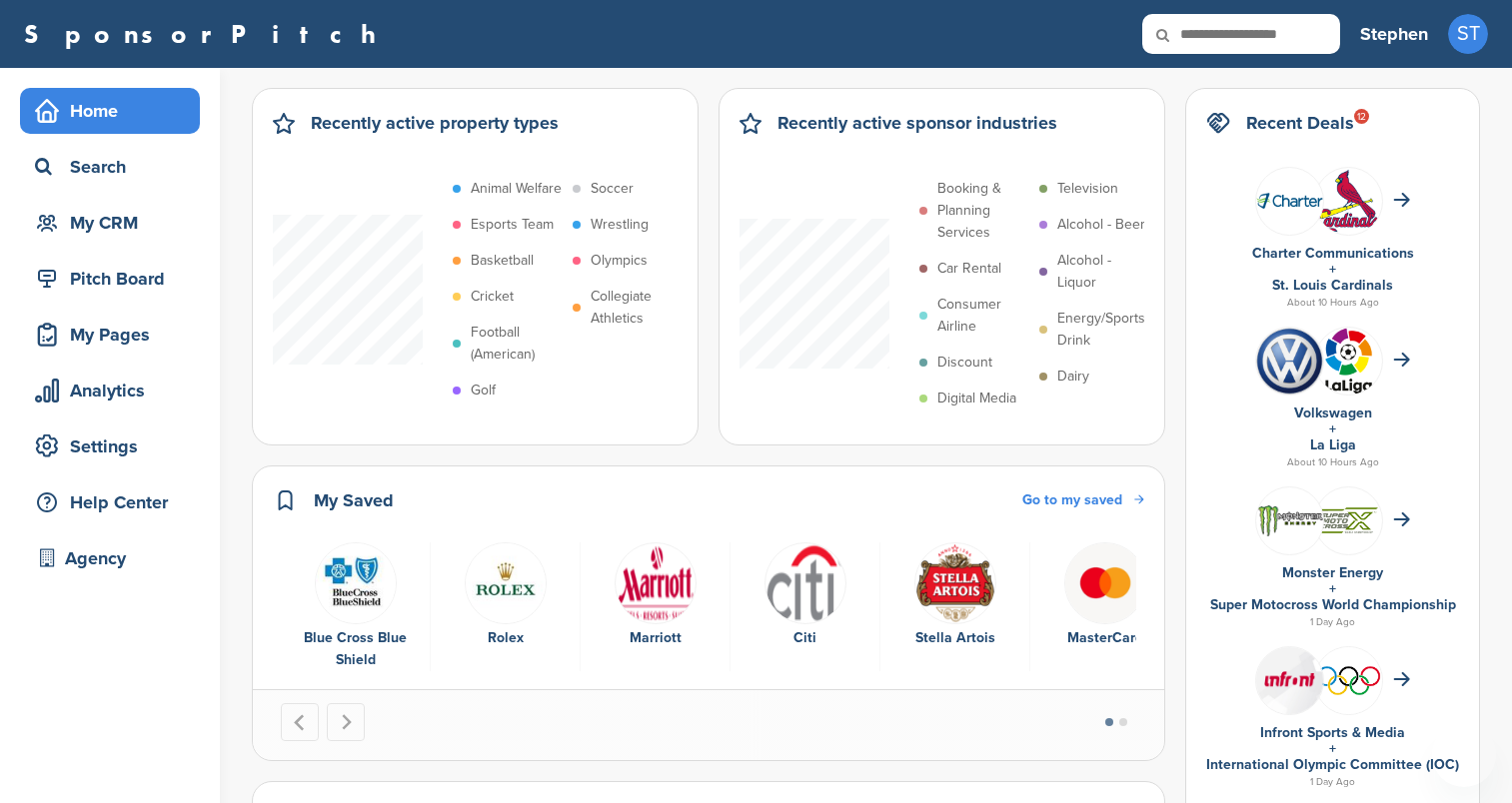 scroll, scrollTop: 0, scrollLeft: 0, axis: both 